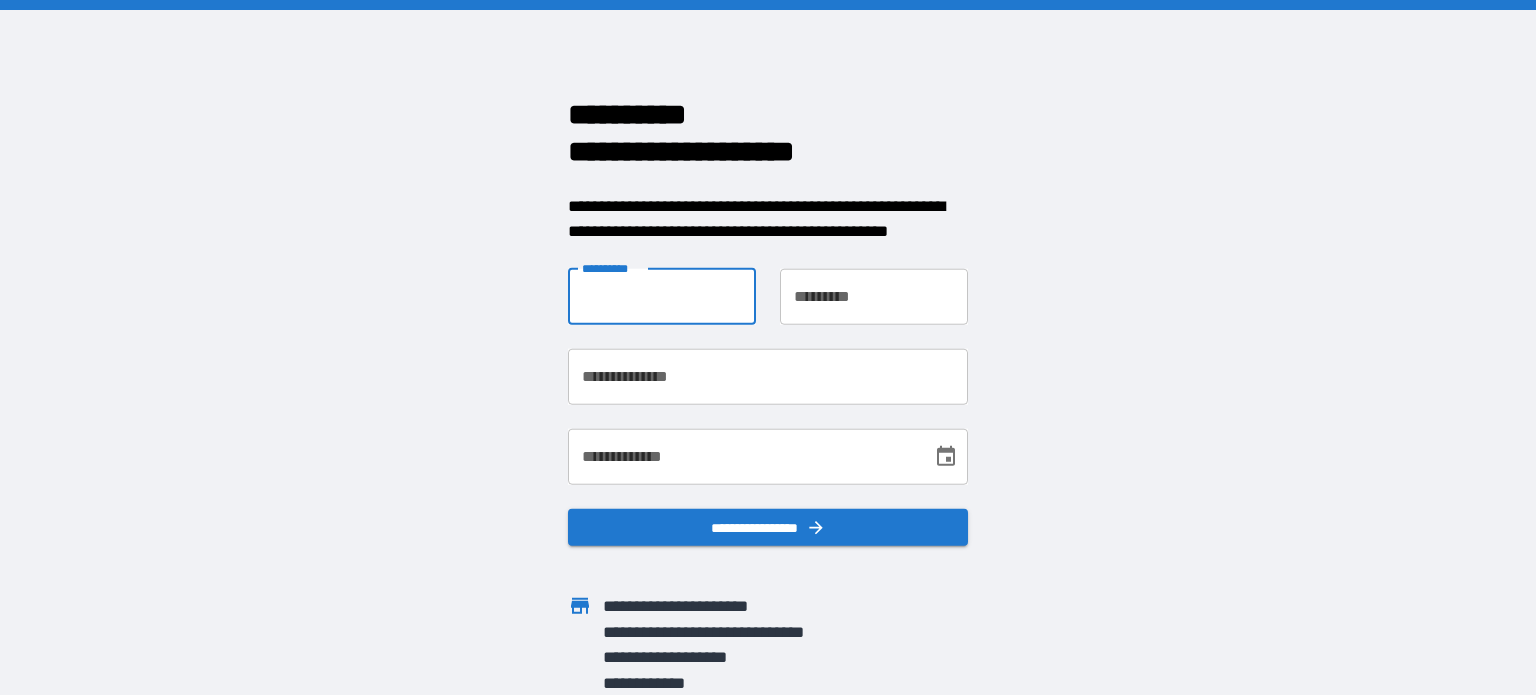 scroll, scrollTop: 0, scrollLeft: 0, axis: both 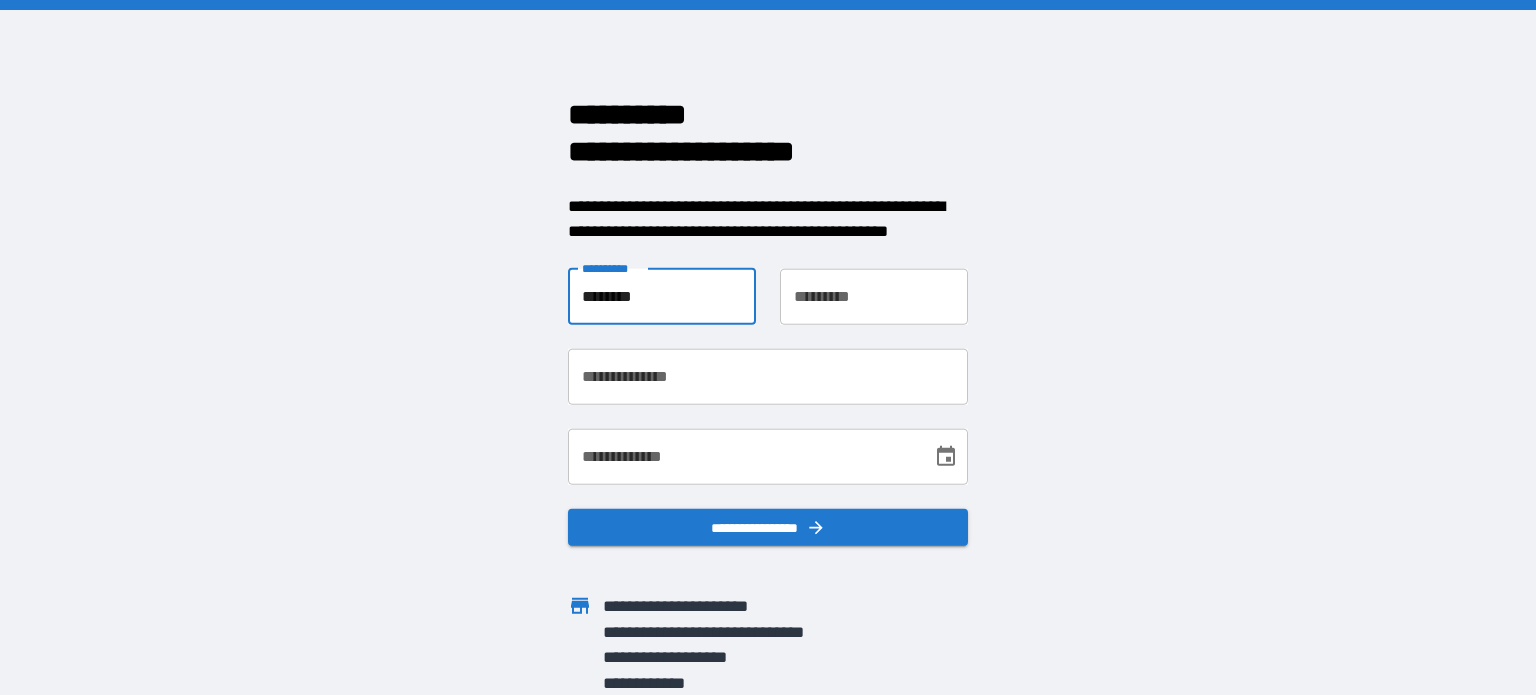 type on "********" 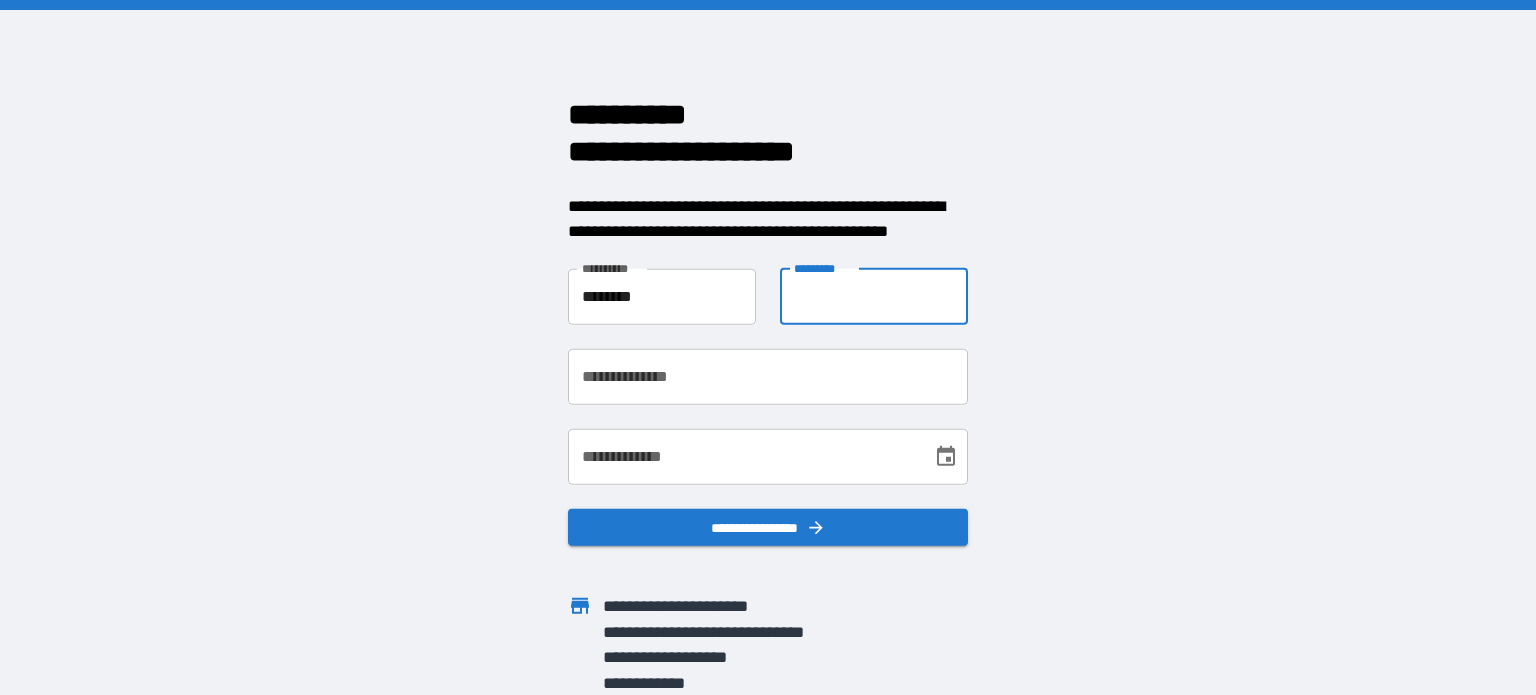 drag, startPoint x: 866, startPoint y: 290, endPoint x: 856, endPoint y: 289, distance: 10.049875 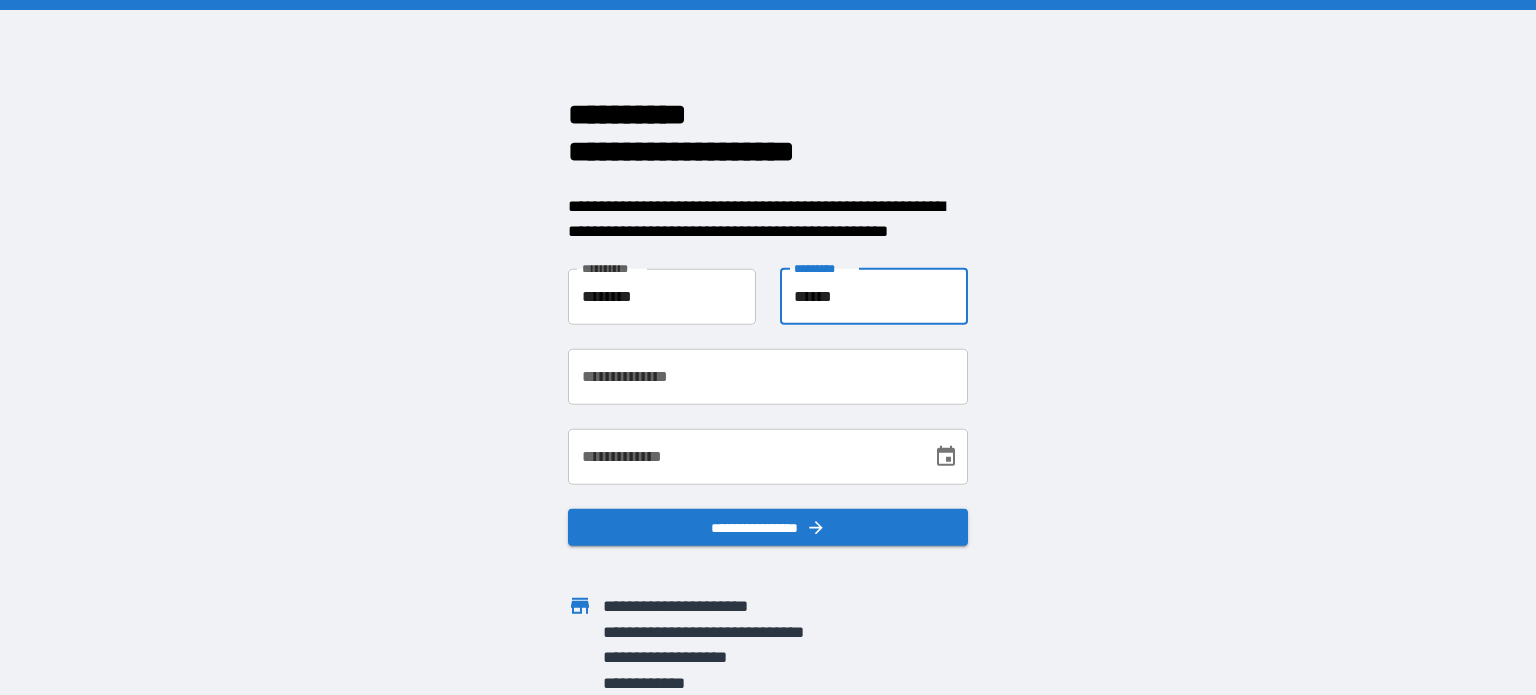 type on "******" 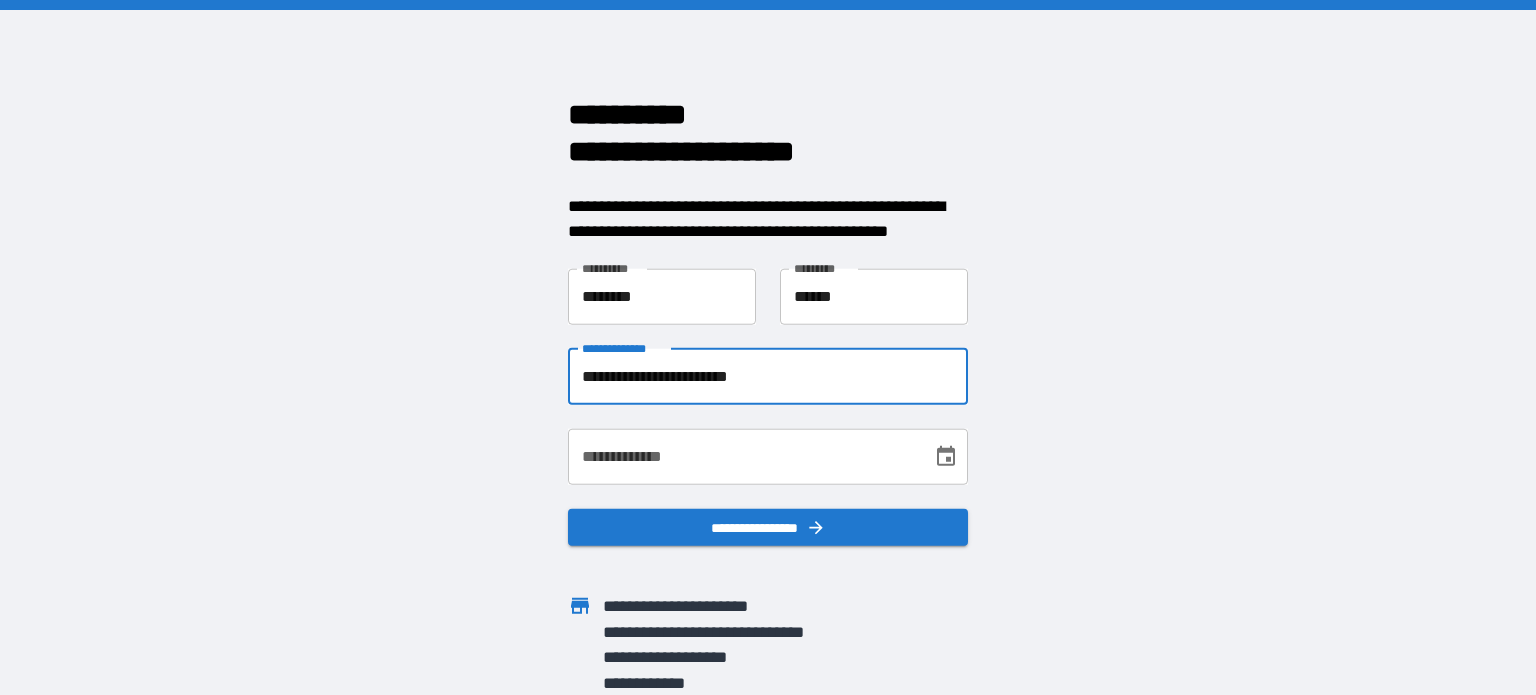 type on "**********" 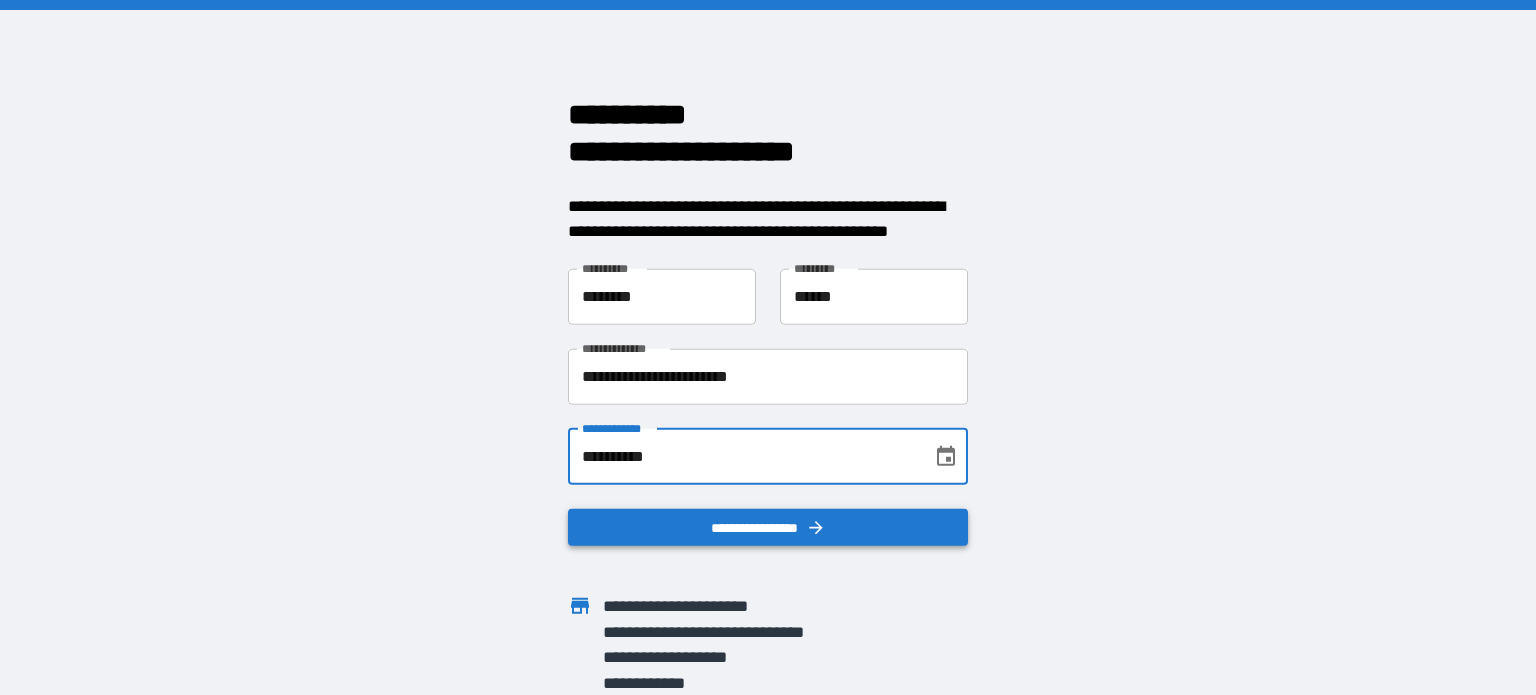 type on "**********" 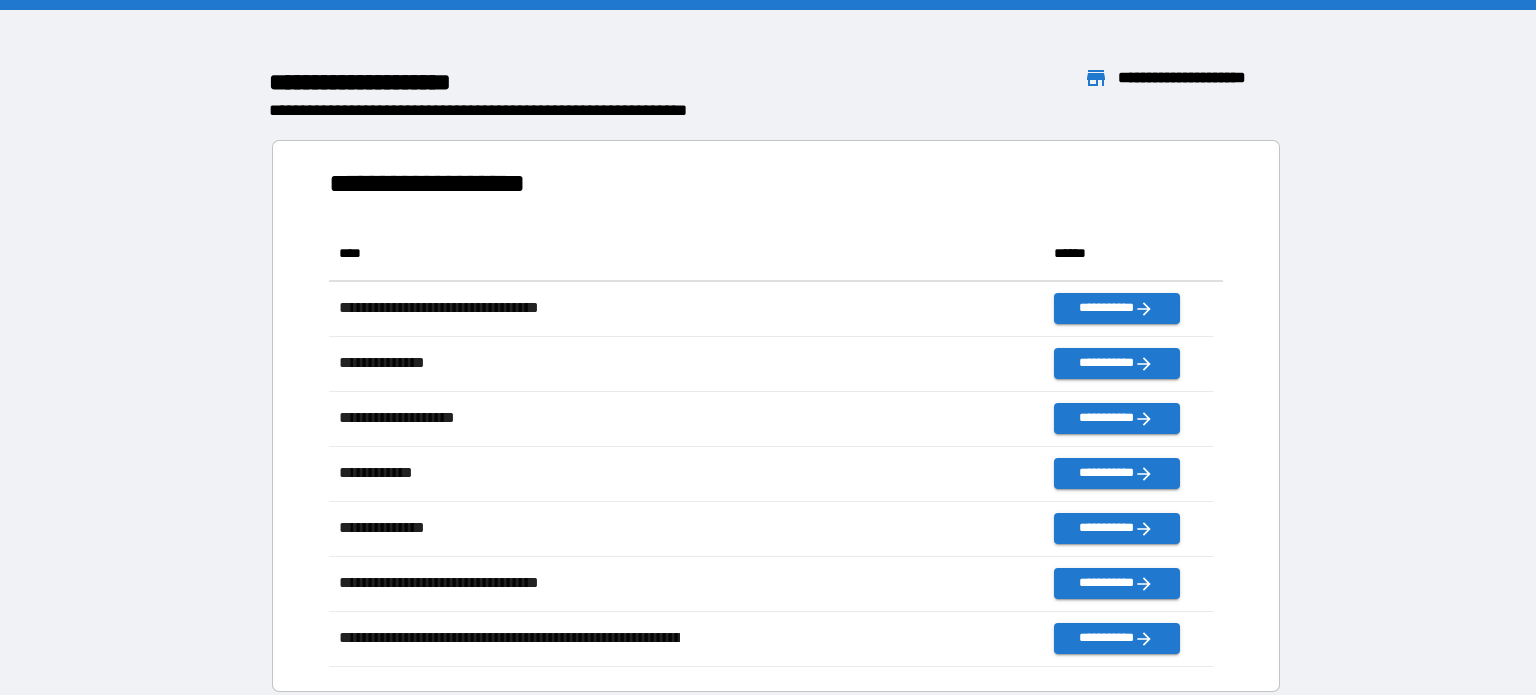 scroll, scrollTop: 16, scrollLeft: 16, axis: both 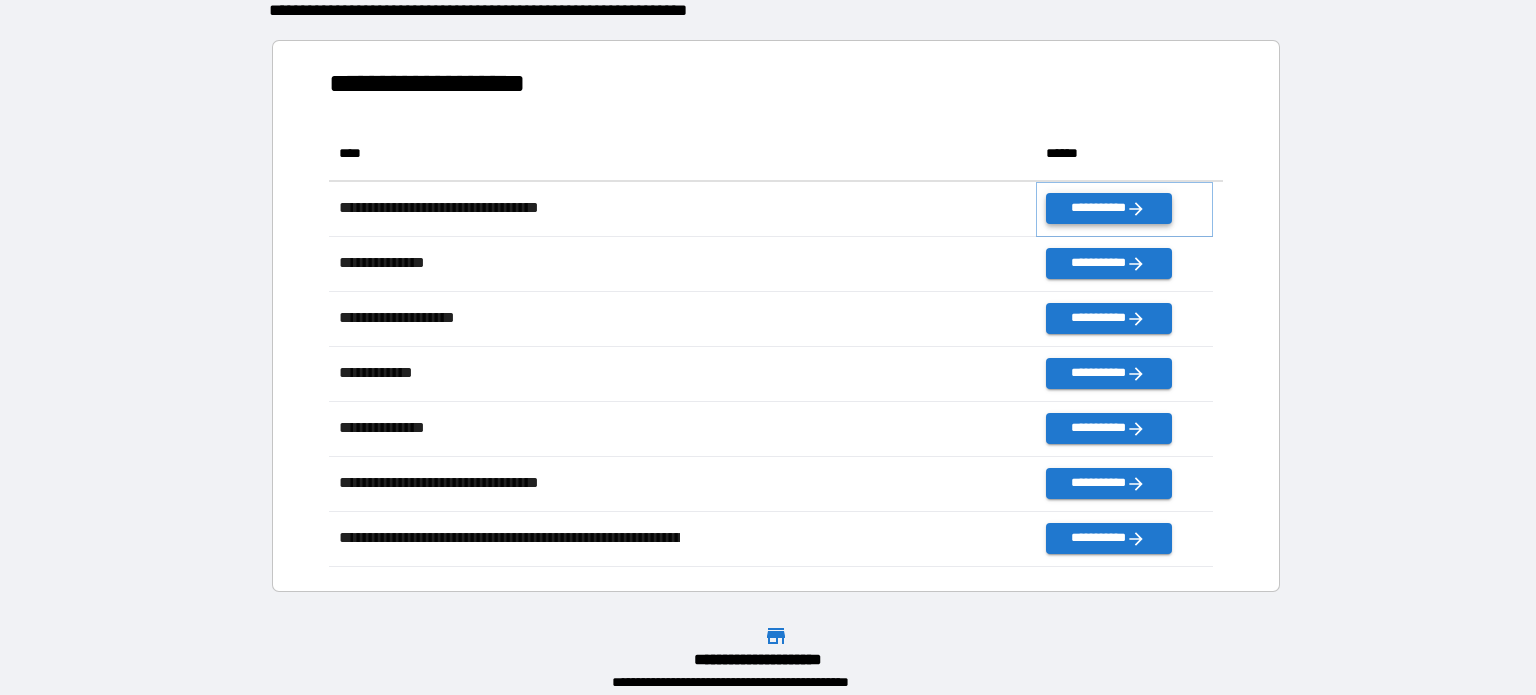 click 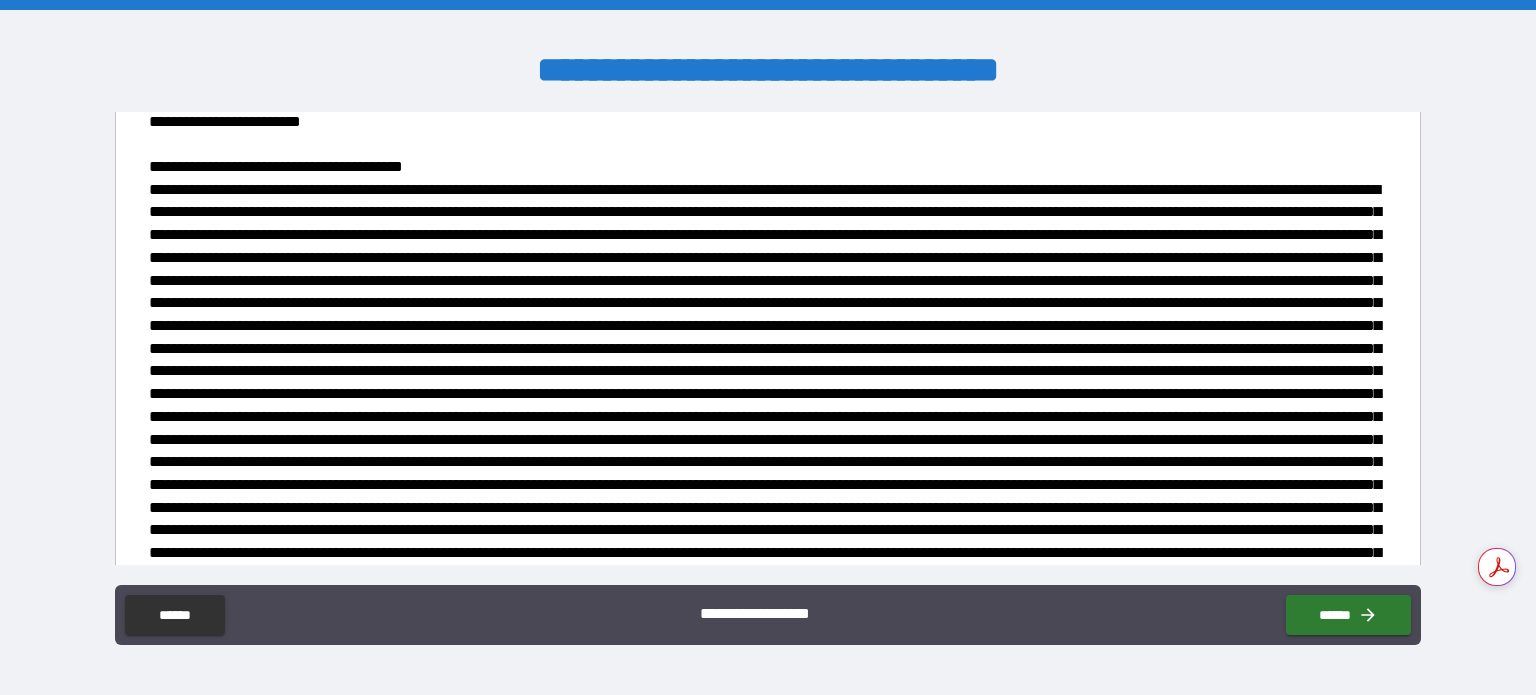 scroll, scrollTop: 0, scrollLeft: 0, axis: both 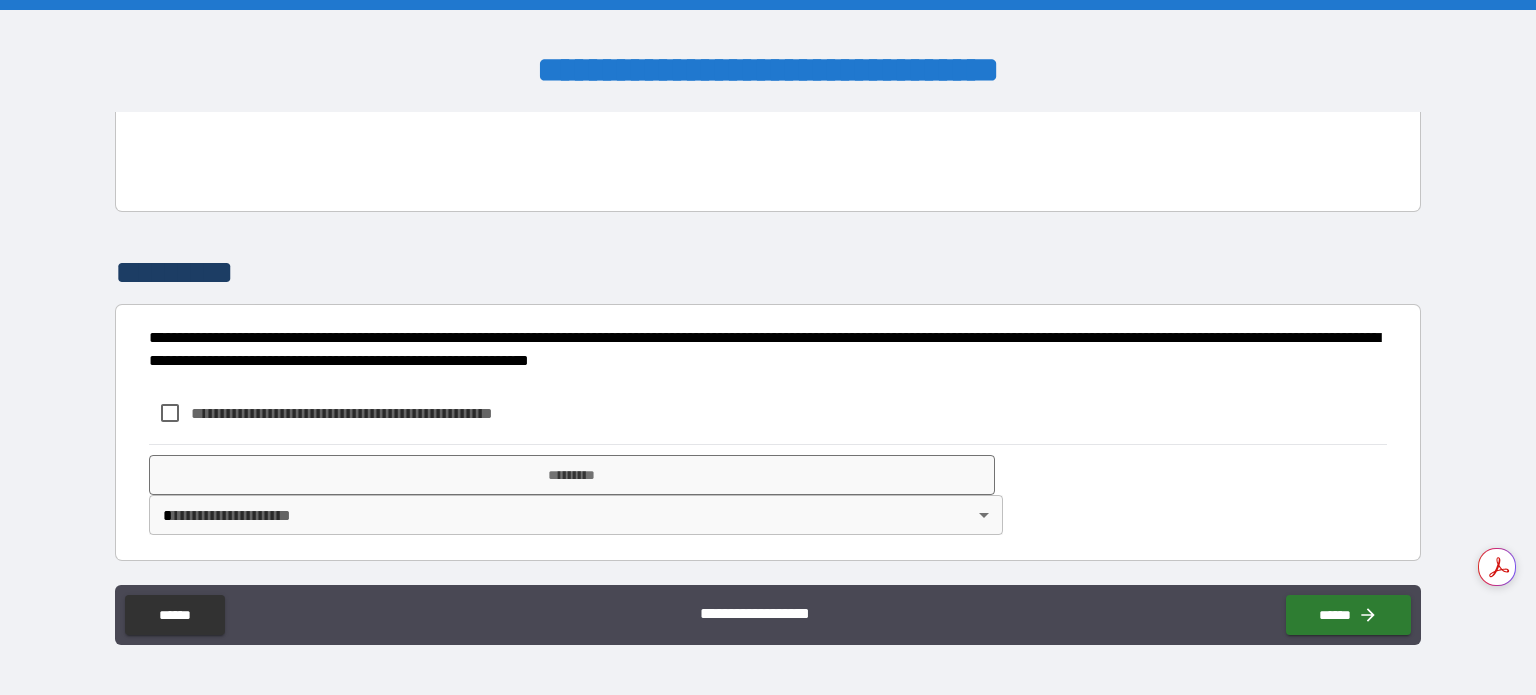 drag, startPoint x: 151, startPoint y: 282, endPoint x: 1100, endPoint y: 199, distance: 952.6227 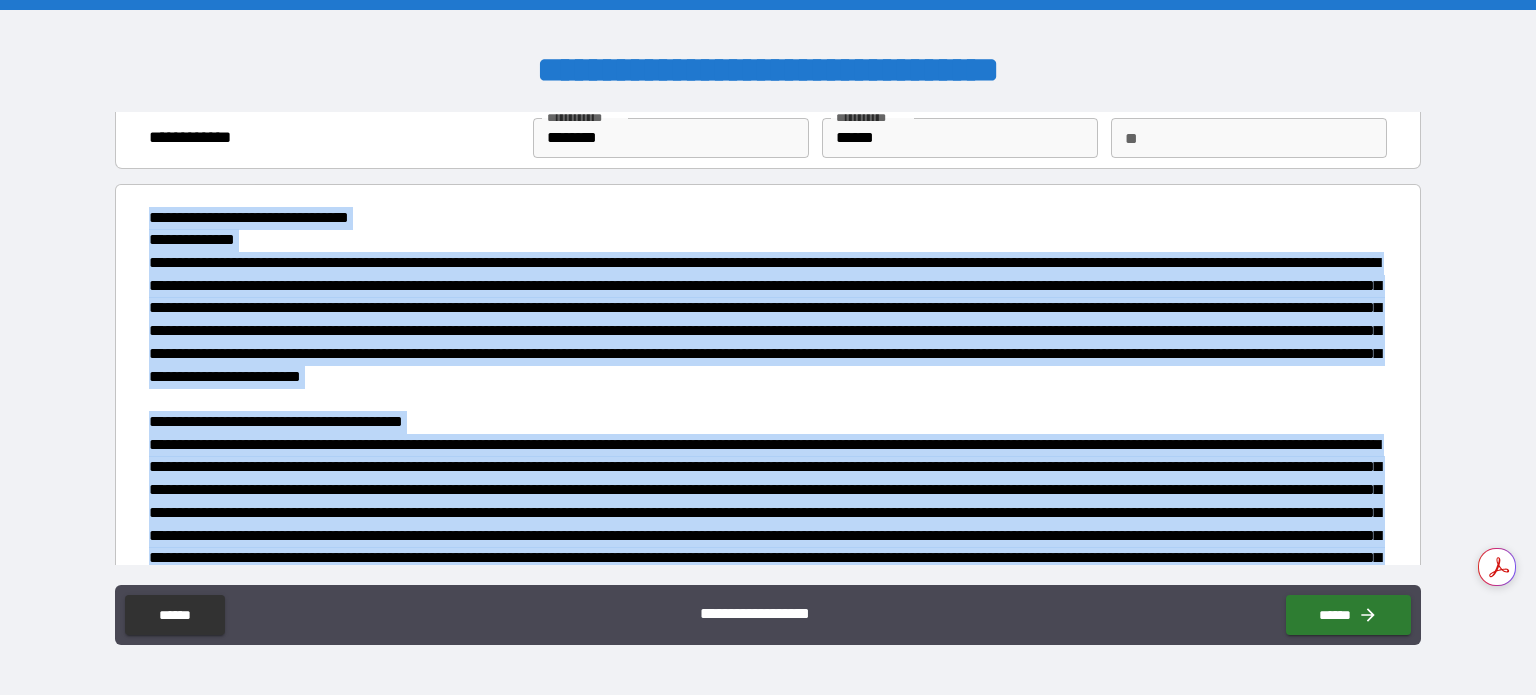 scroll, scrollTop: 100, scrollLeft: 0, axis: vertical 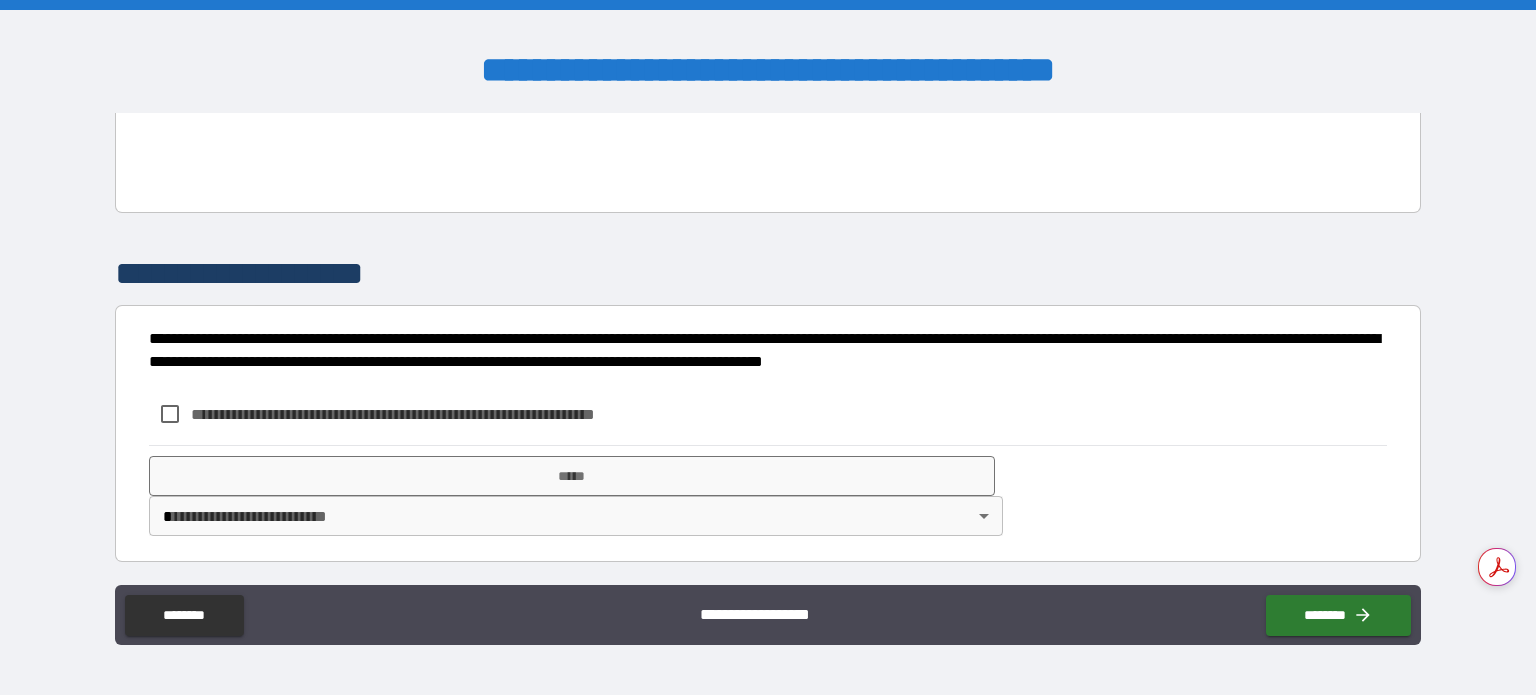 click on "**********" at bounding box center (768, 347) 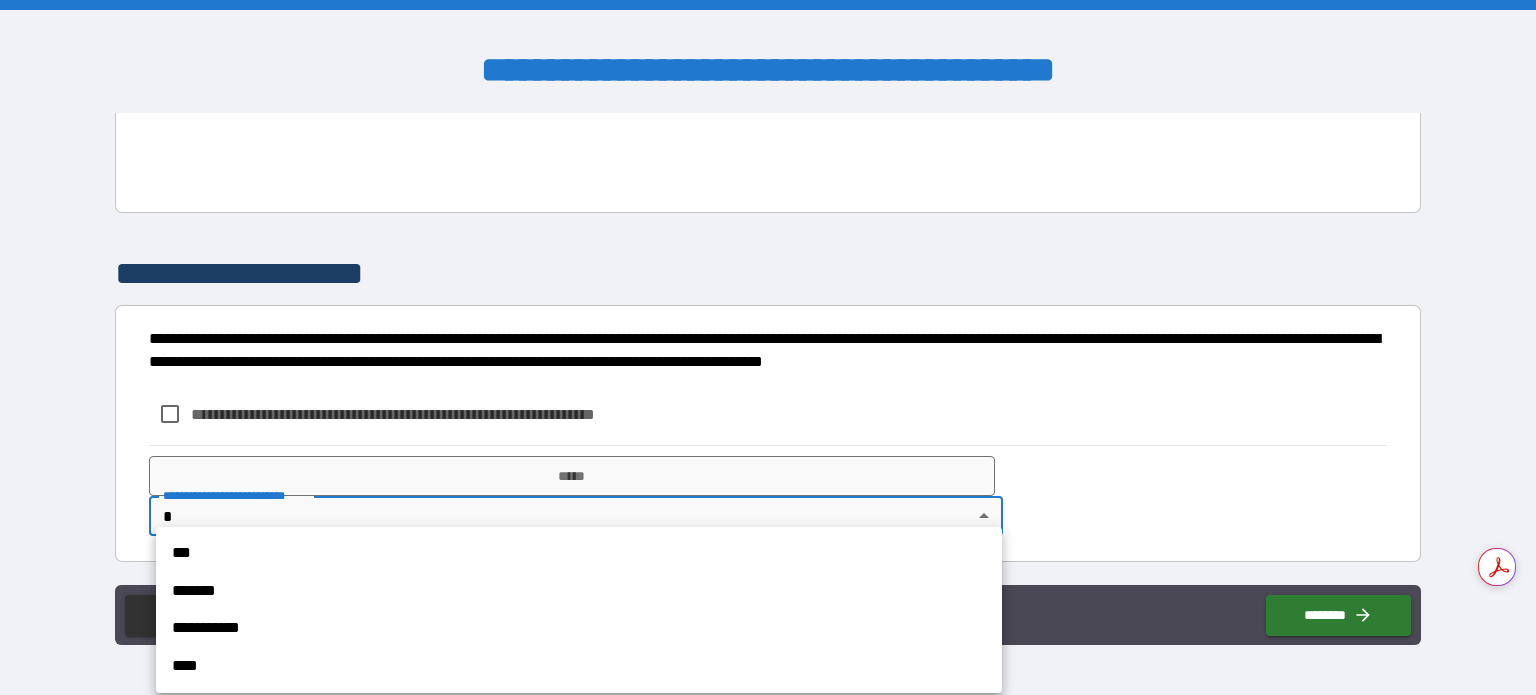 click at bounding box center (768, 347) 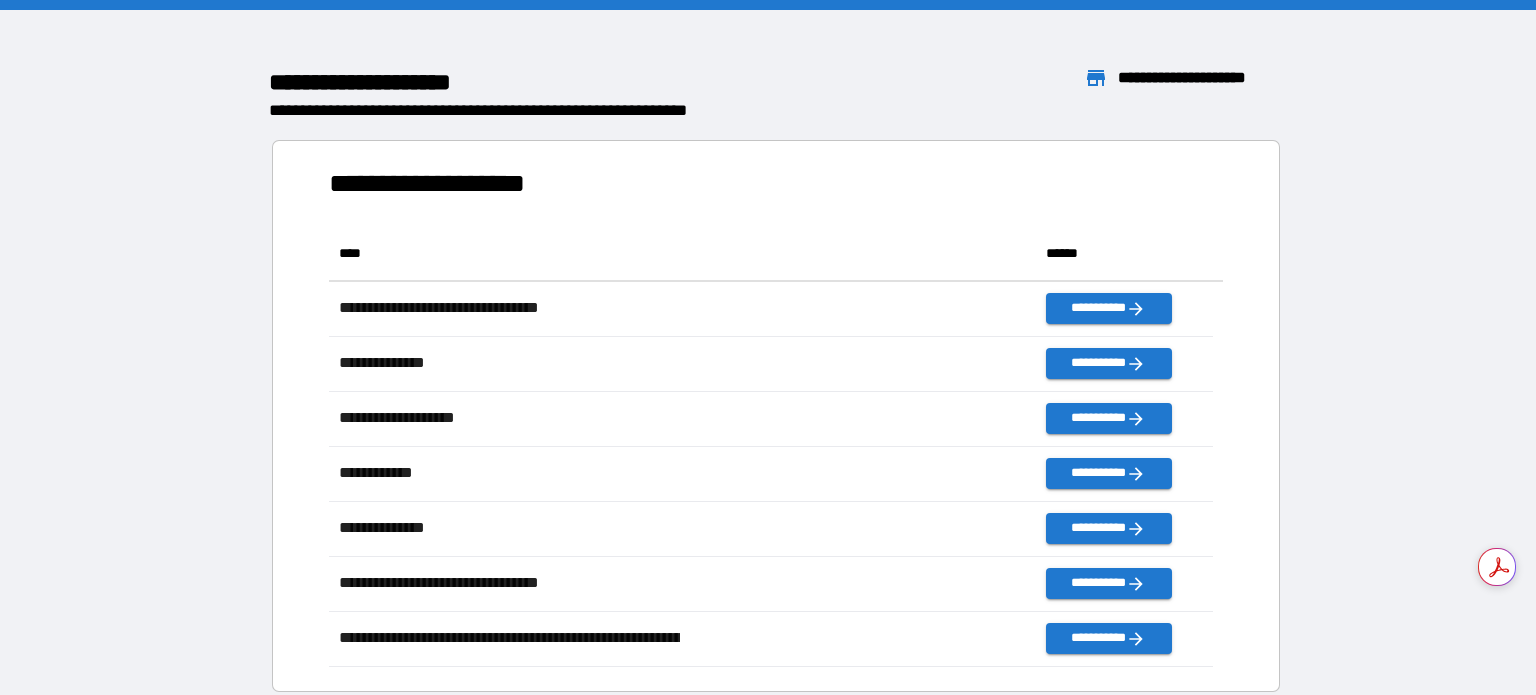 scroll, scrollTop: 16, scrollLeft: 16, axis: both 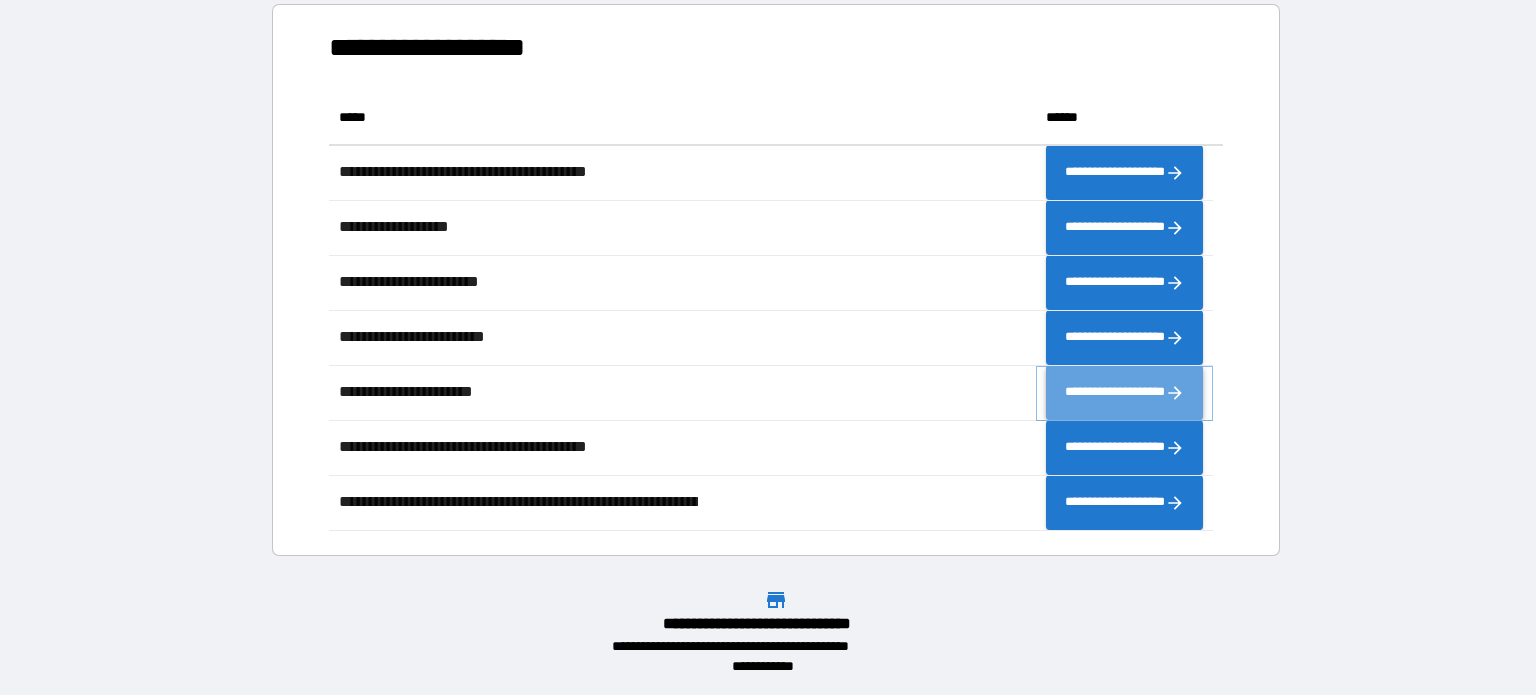 click on "**********" at bounding box center [1115, 393] 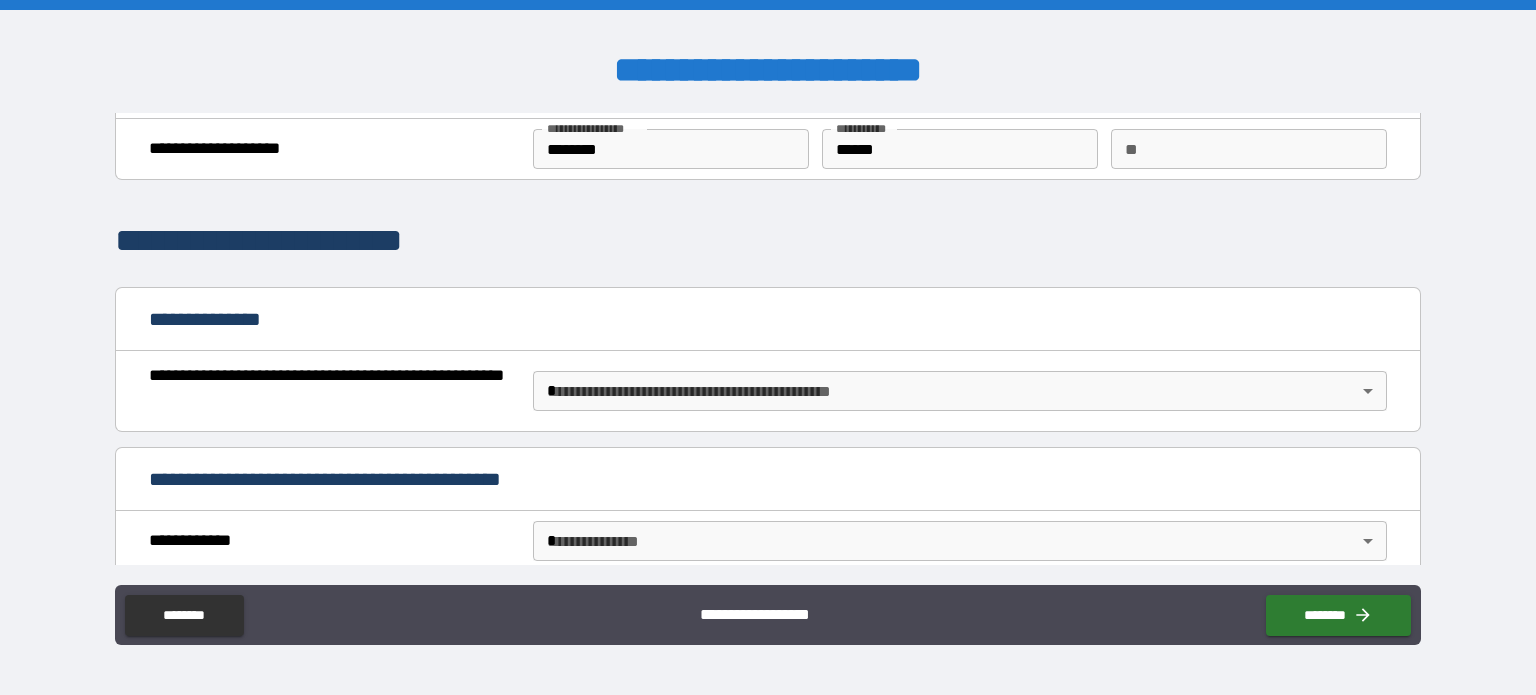 scroll, scrollTop: 0, scrollLeft: 0, axis: both 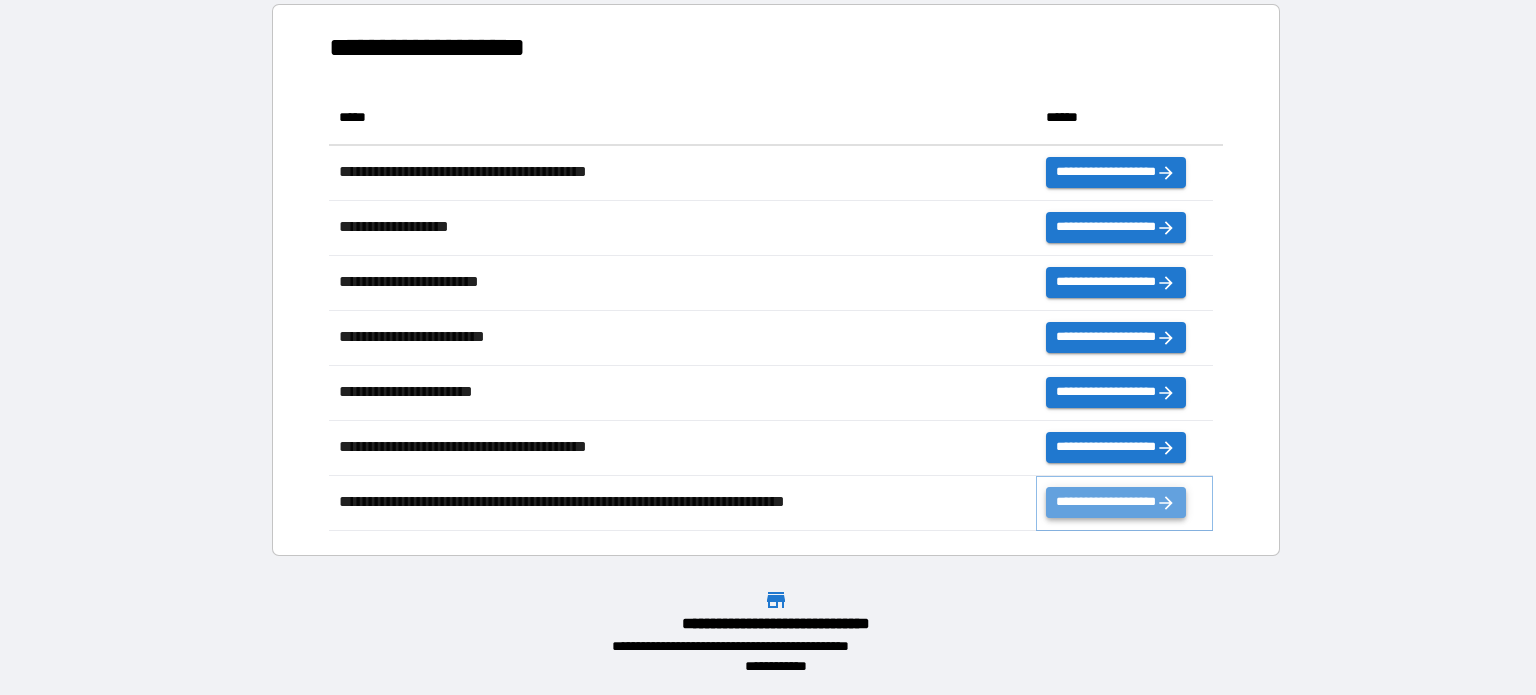 click on "**********" at bounding box center [1106, 501] 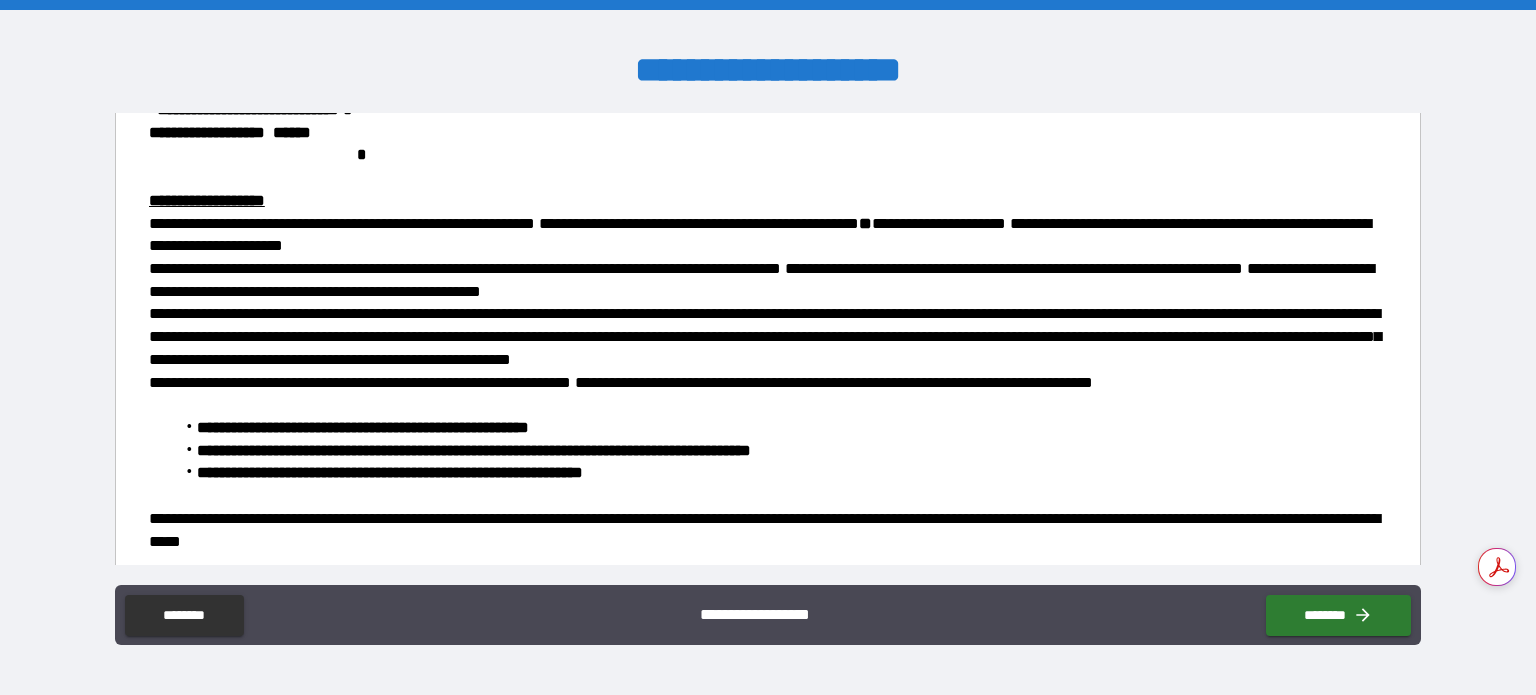 scroll, scrollTop: 300, scrollLeft: 0, axis: vertical 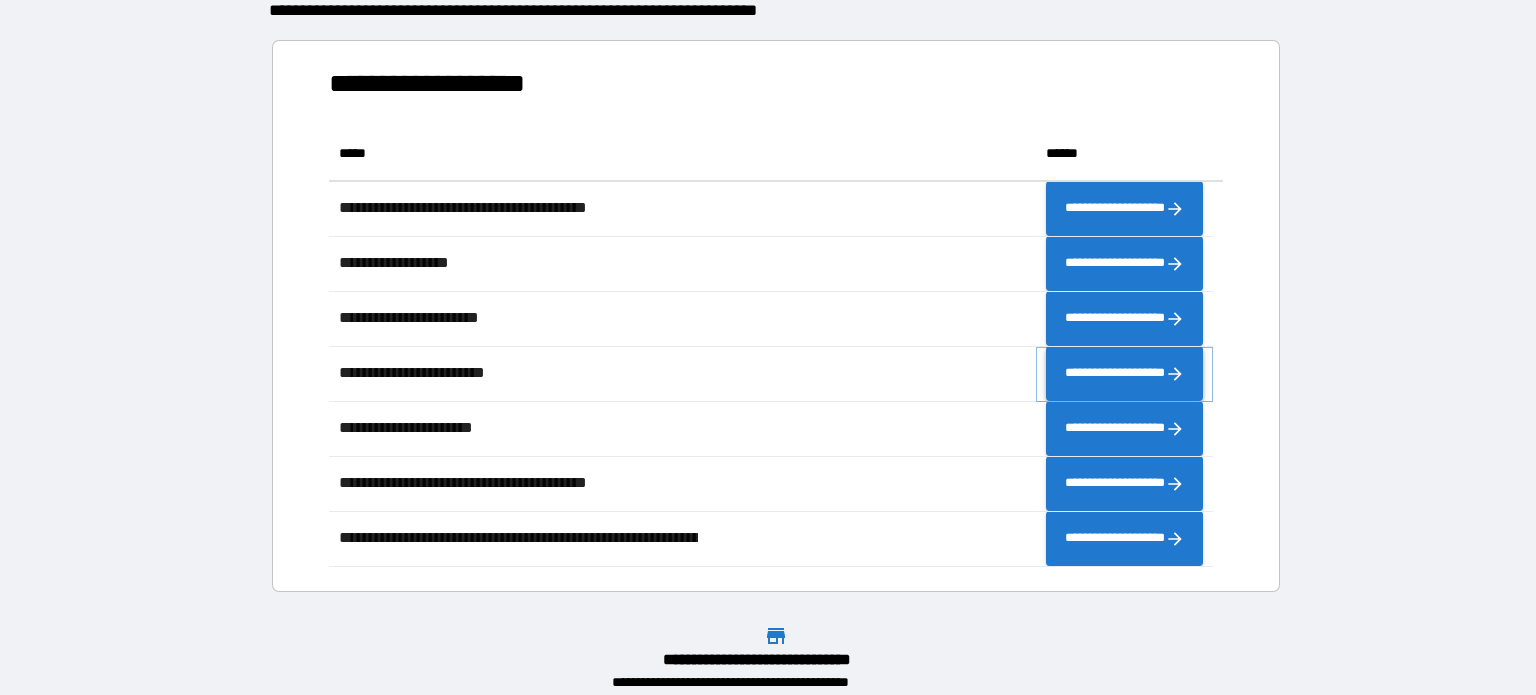 click on "**********" at bounding box center [1115, 374] 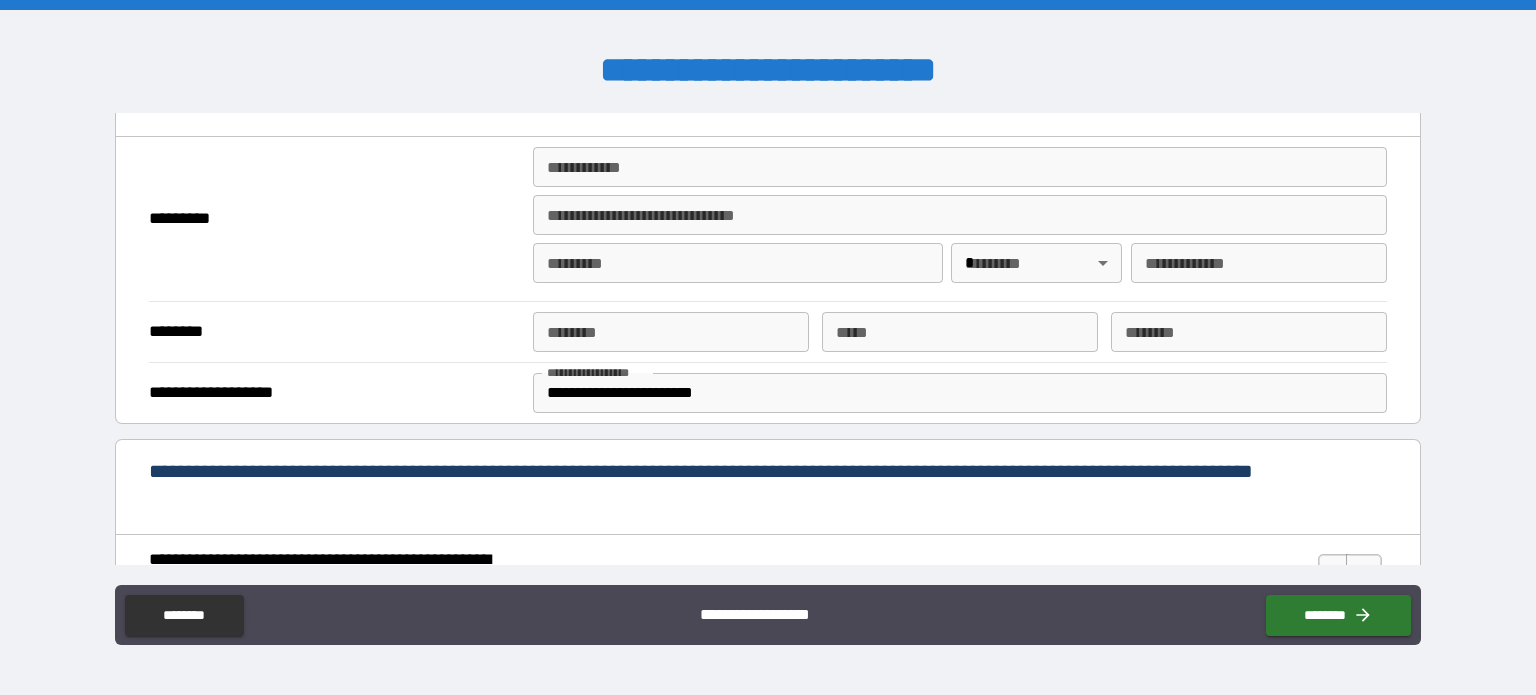 scroll, scrollTop: 600, scrollLeft: 0, axis: vertical 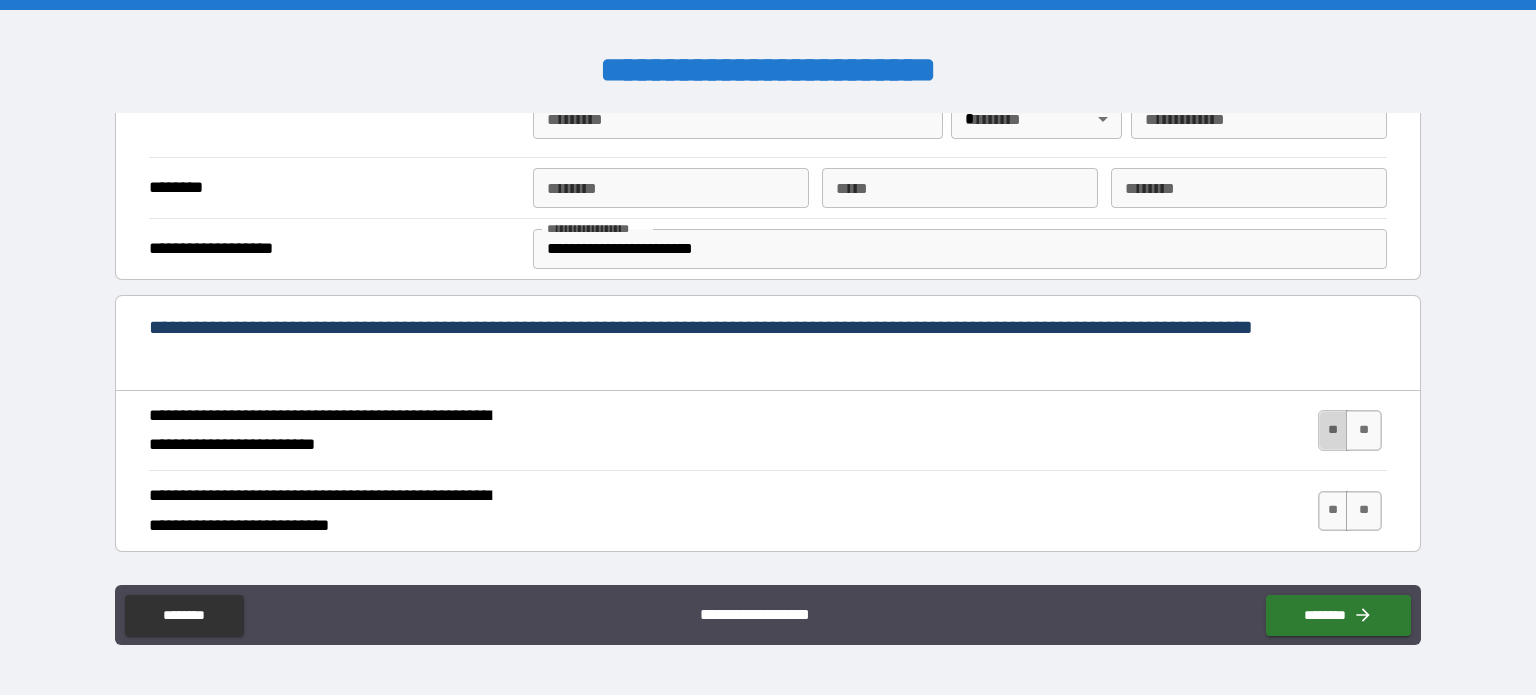 click on "**" at bounding box center [1333, 429] 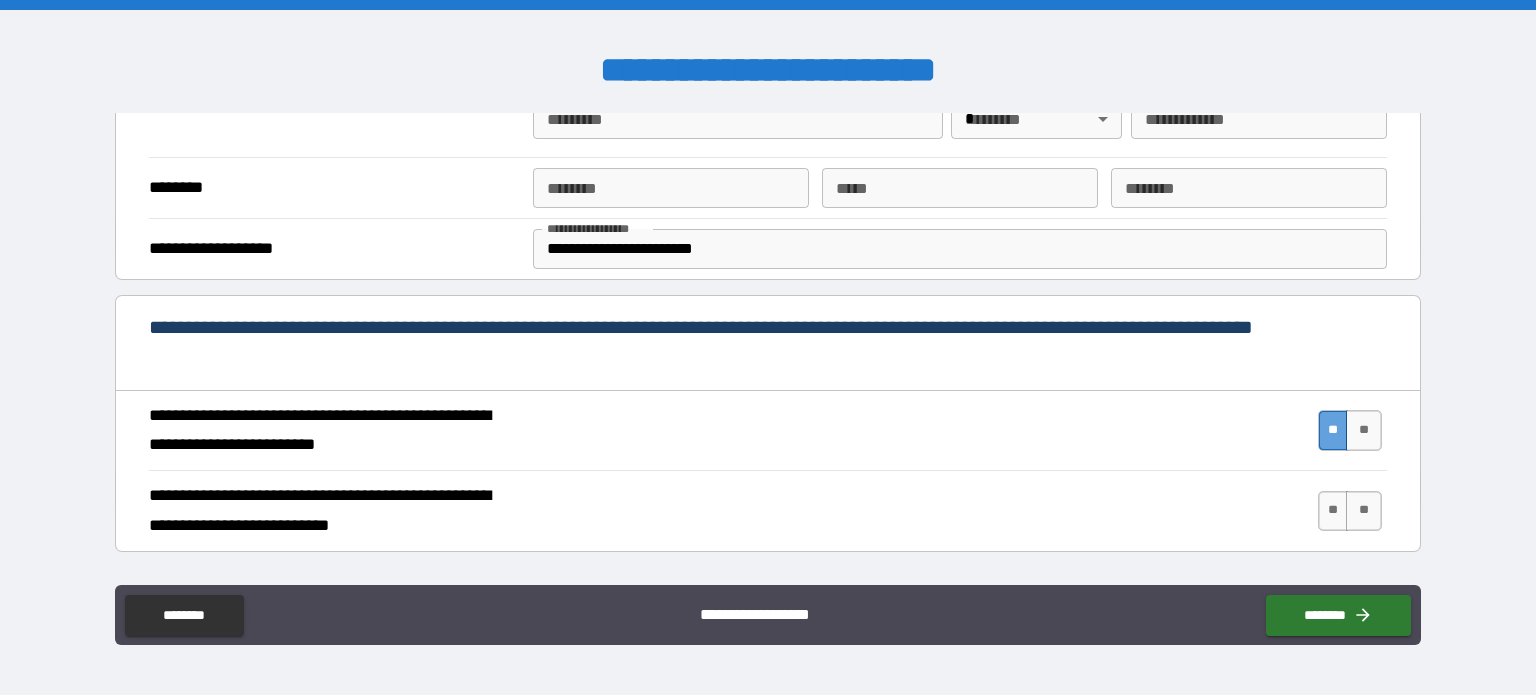 click on "**" at bounding box center [1333, 429] 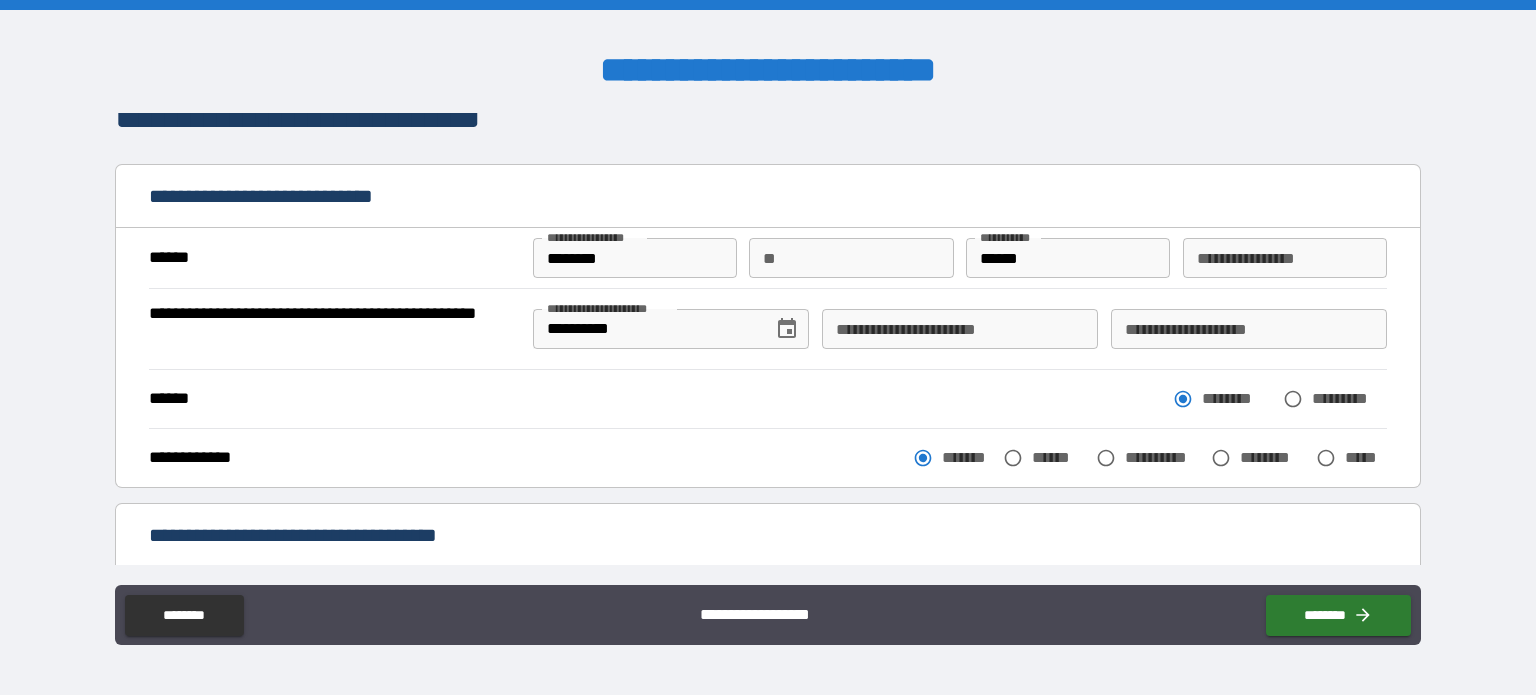scroll, scrollTop: 0, scrollLeft: 0, axis: both 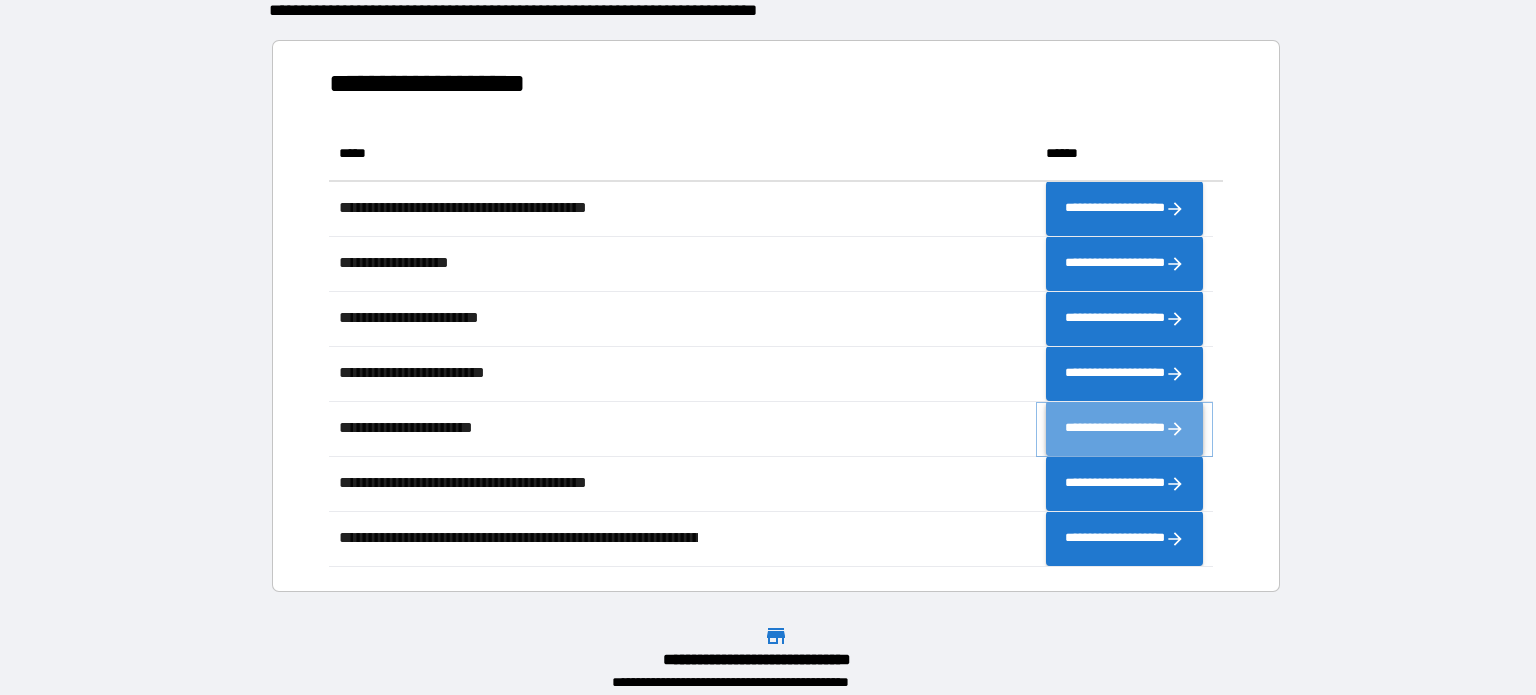 click on "**********" at bounding box center [1115, 427] 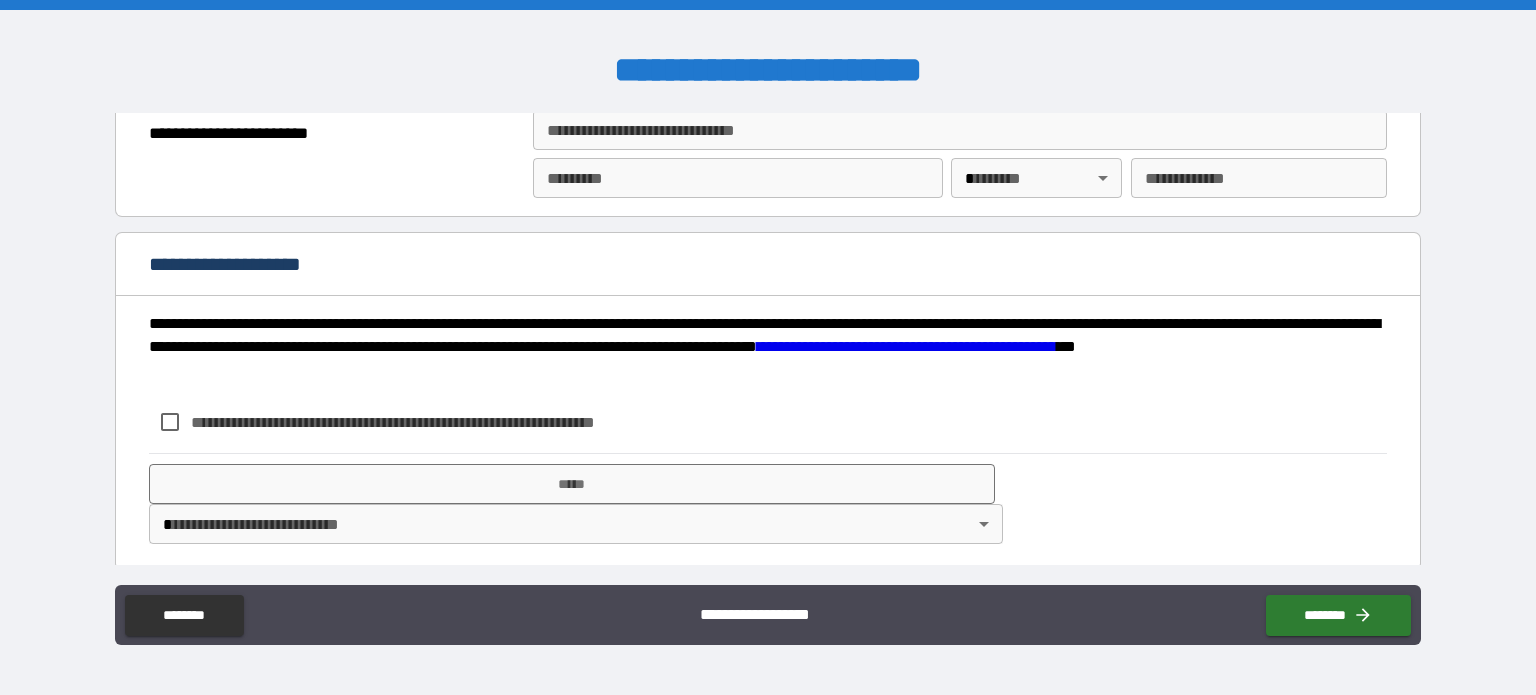scroll, scrollTop: 2625, scrollLeft: 0, axis: vertical 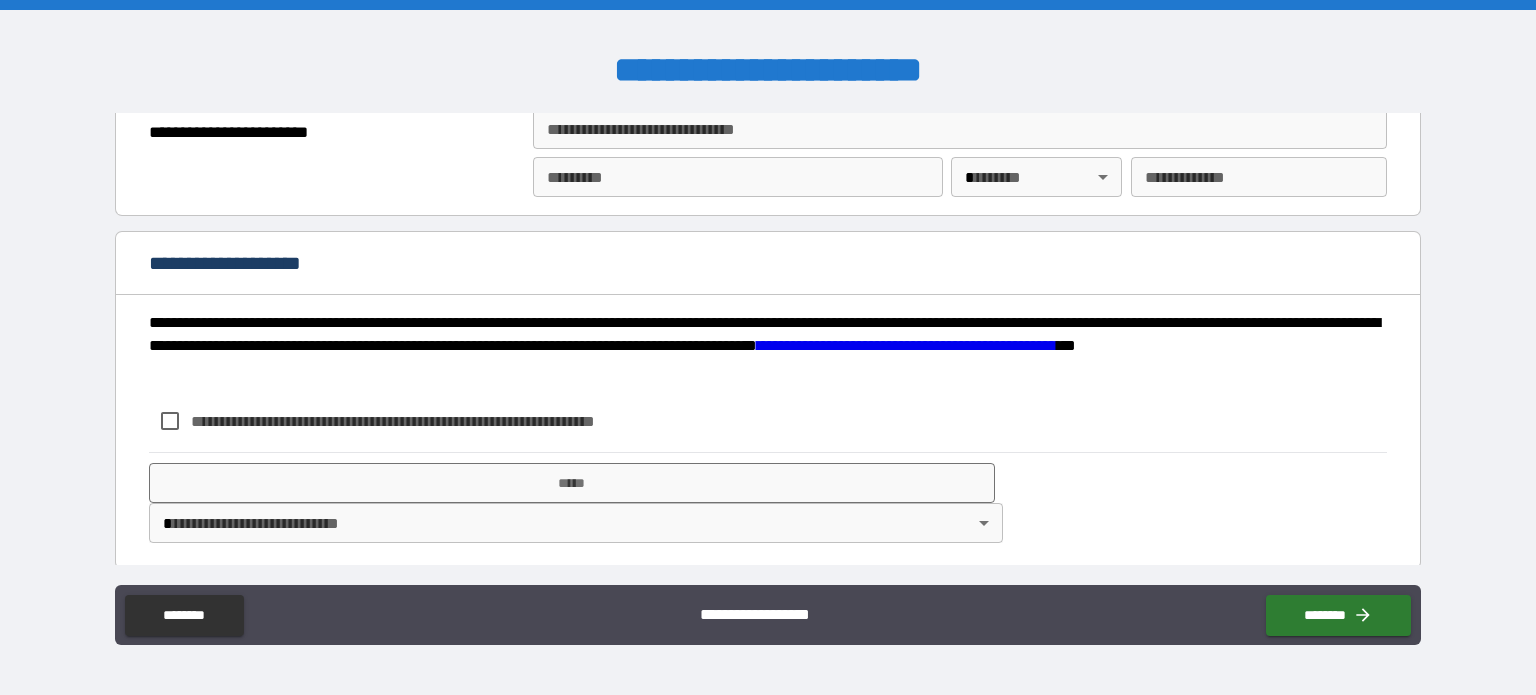 click on "[FIRST] [LAST] [LAST] [STREET] [CITY] [STATE] [ZIP] [COUNTRY] [PHONE] [EMAIL] [SSN] [CREDIT_CARD] [PASSPORT] [DRIVER_LICENSE] [BIRTH_DATE] [AGE] [TIME]" at bounding box center (768, 347) 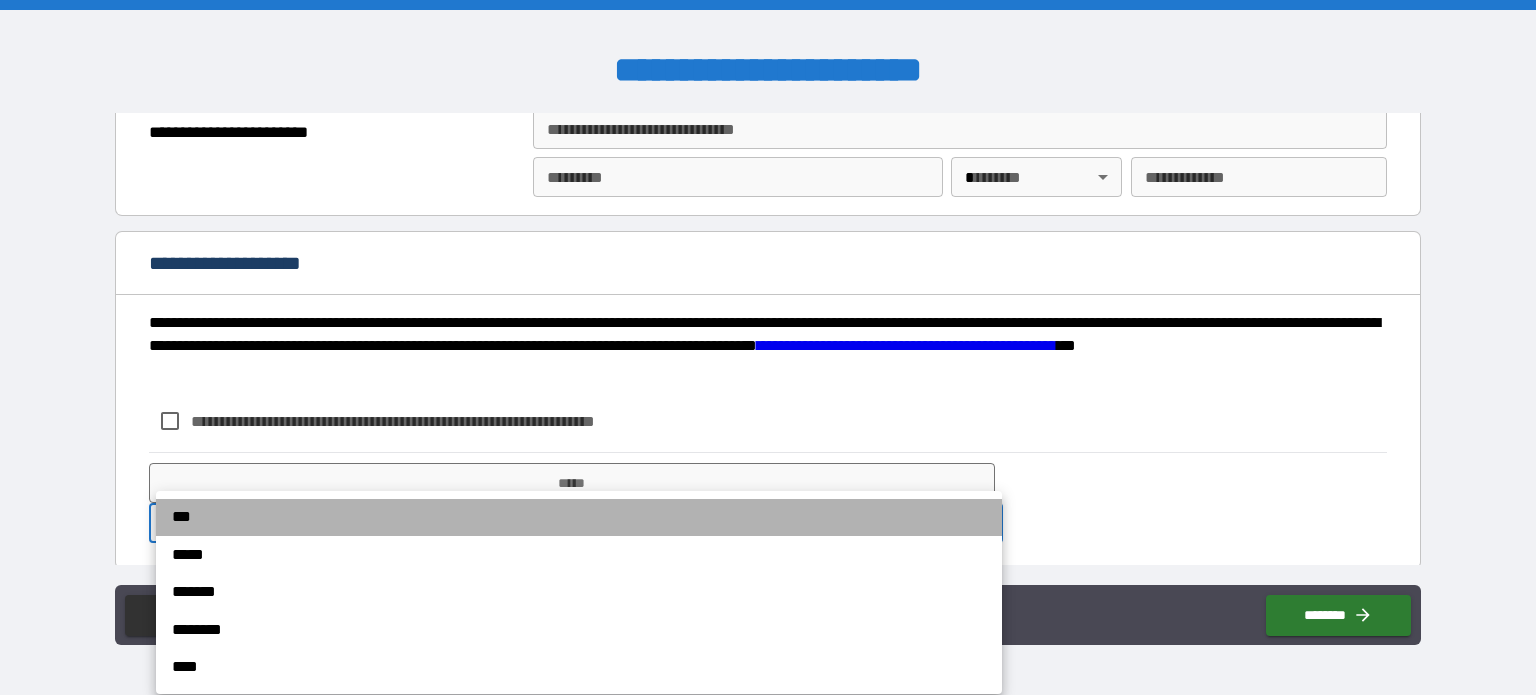 click on "***" at bounding box center (579, 517) 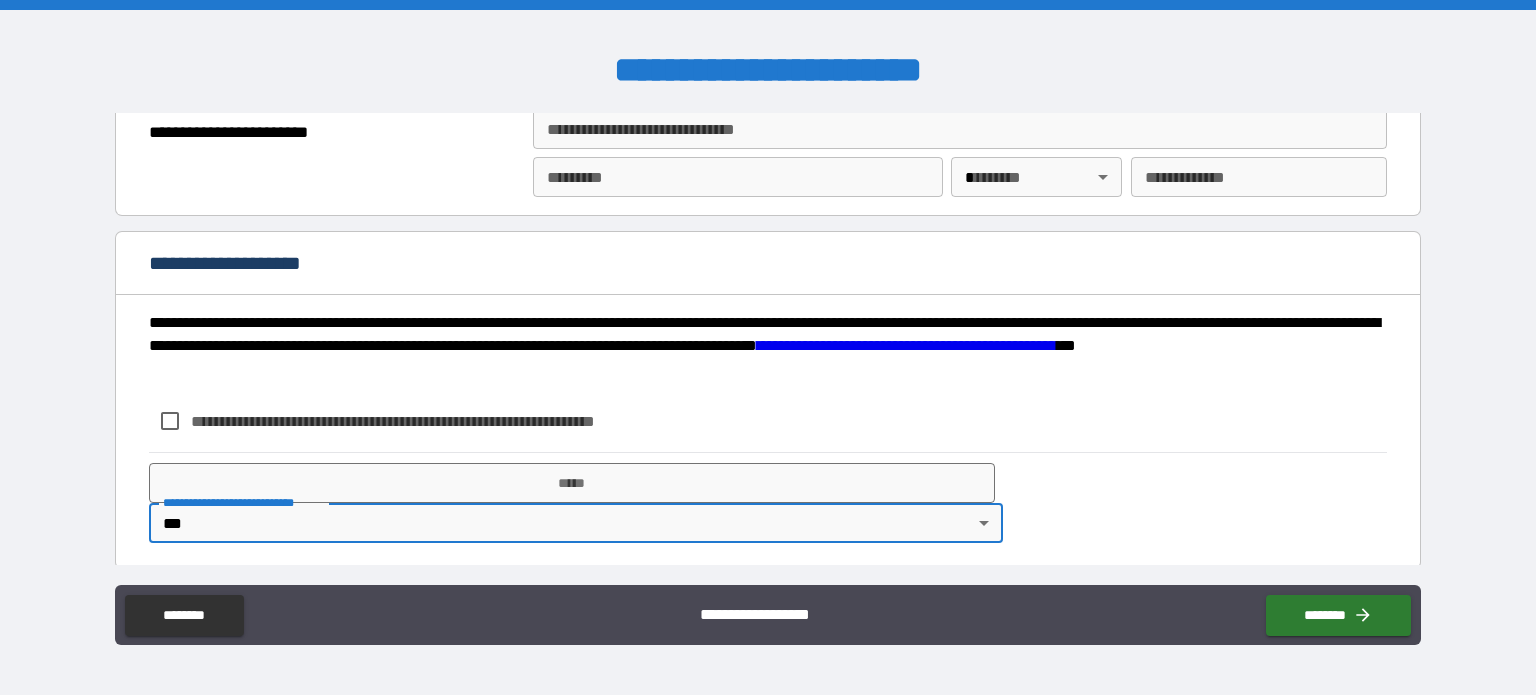 click on "**********" at bounding box center [768, 503] 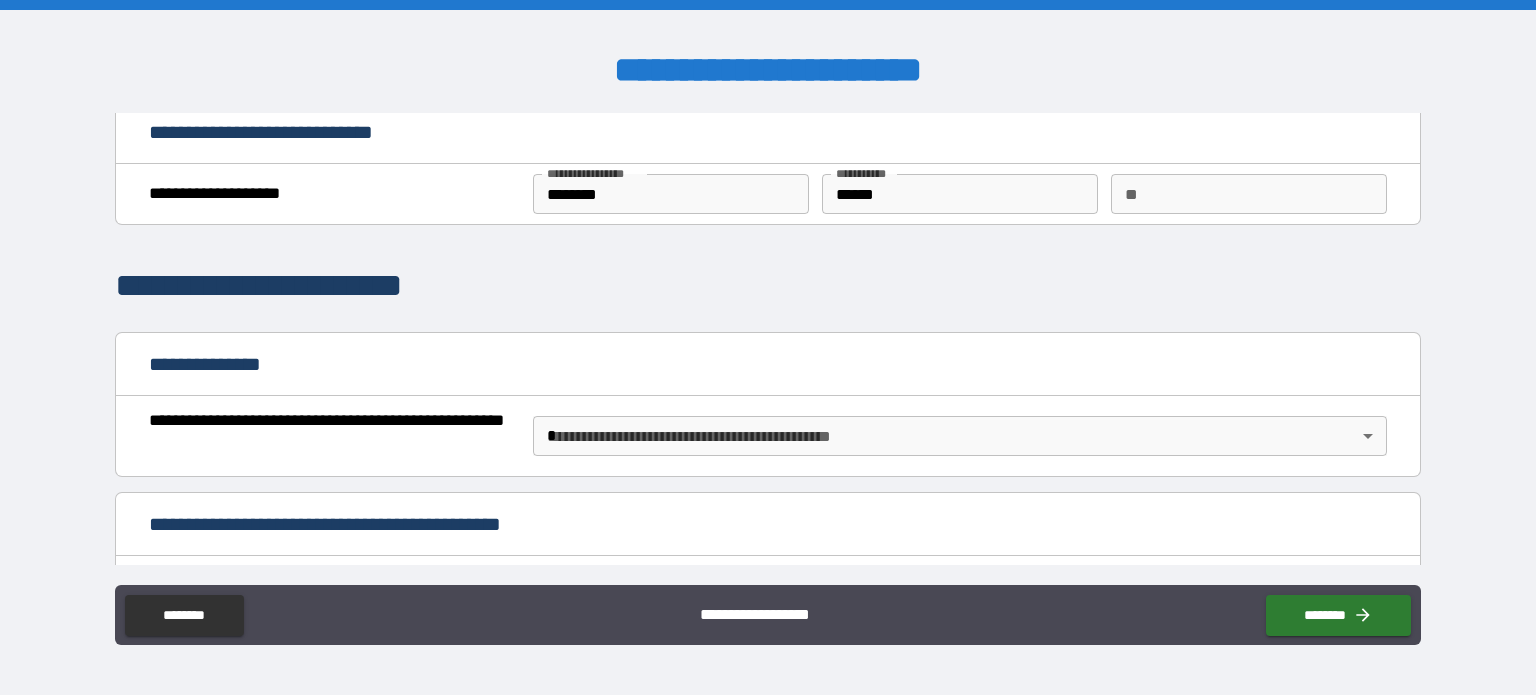 scroll, scrollTop: 0, scrollLeft: 0, axis: both 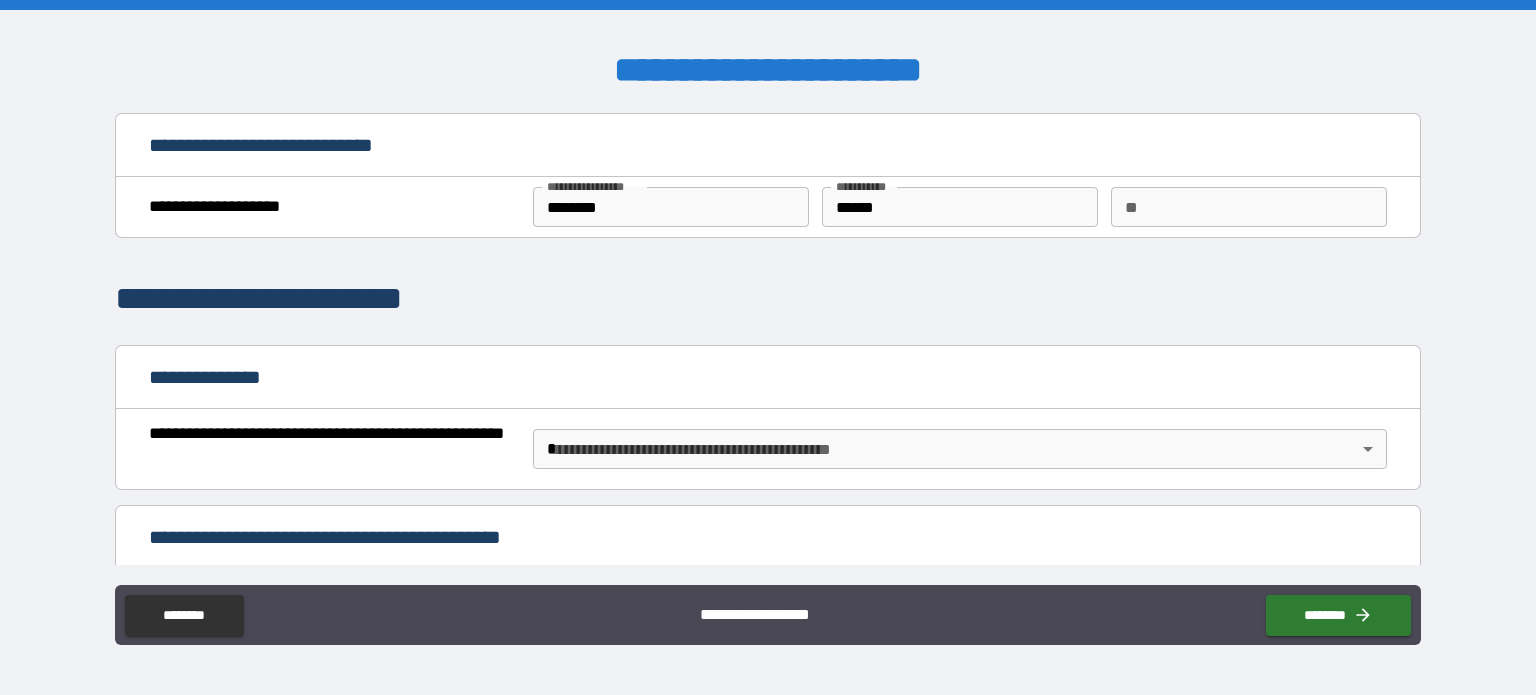 click on "[FIRST] [LAST] [LAST] [STREET] [CITY] [STATE] [ZIP] [COUNTRY] [PHONE] [EMAIL] [SSN] [CREDIT_CARD] [PASSPORT] [DRIVER_LICENSE] [BIRTH_DATE] [AGE] [TIME]" at bounding box center [768, 347] 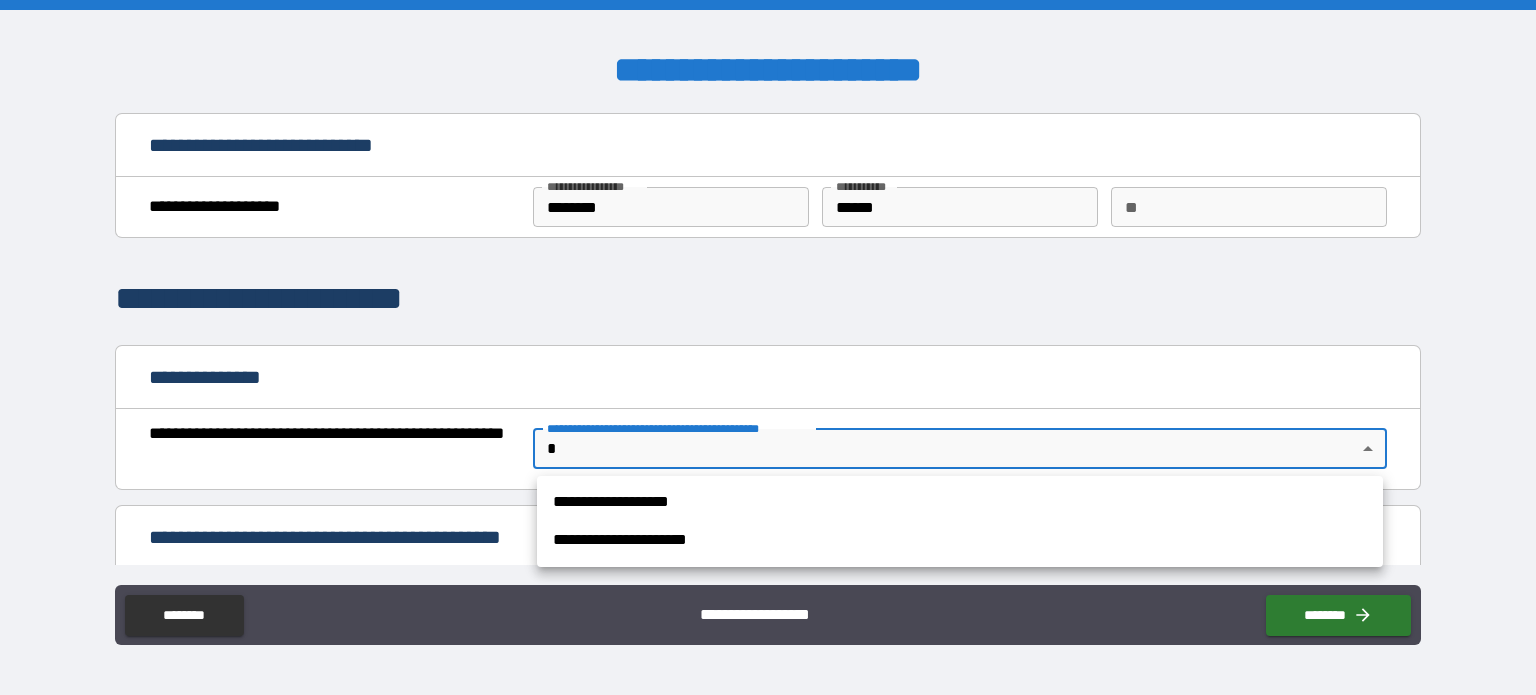 click at bounding box center [768, 347] 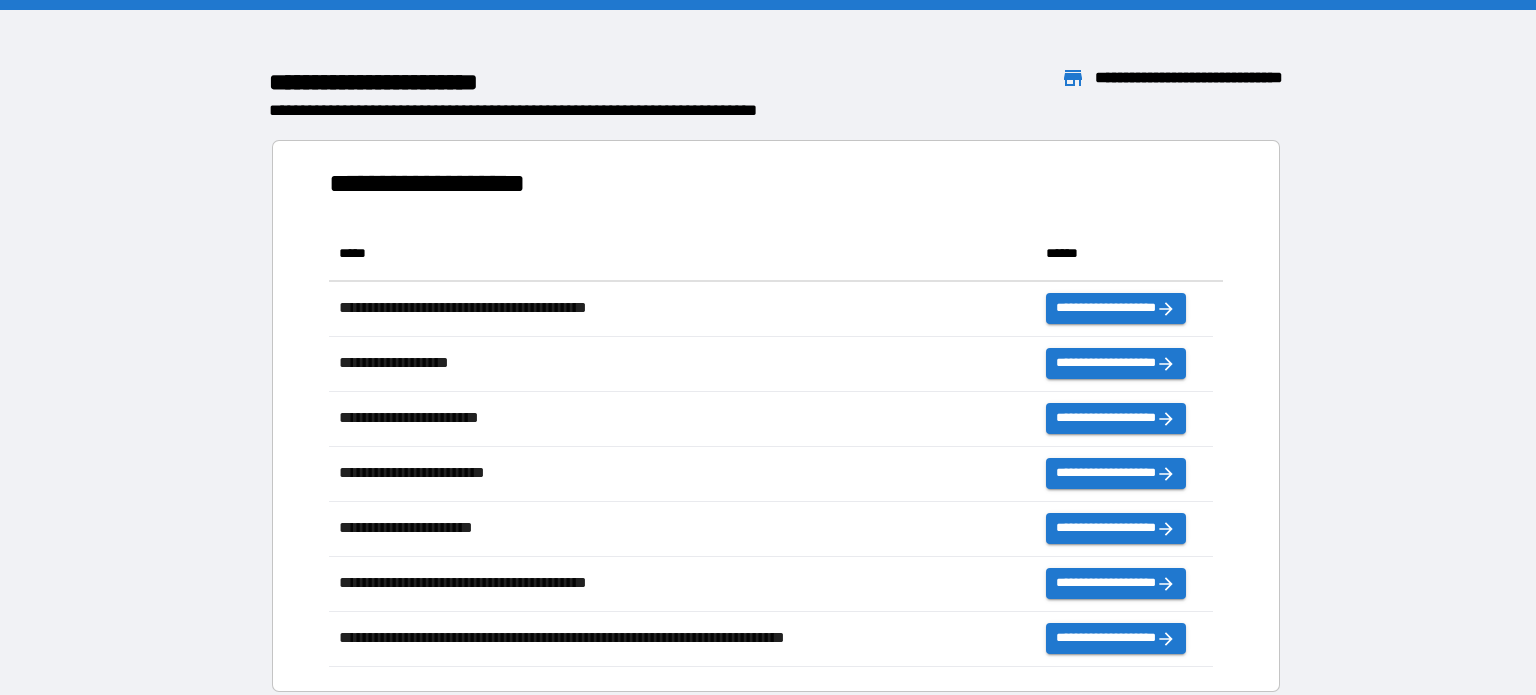 scroll, scrollTop: 16, scrollLeft: 16, axis: both 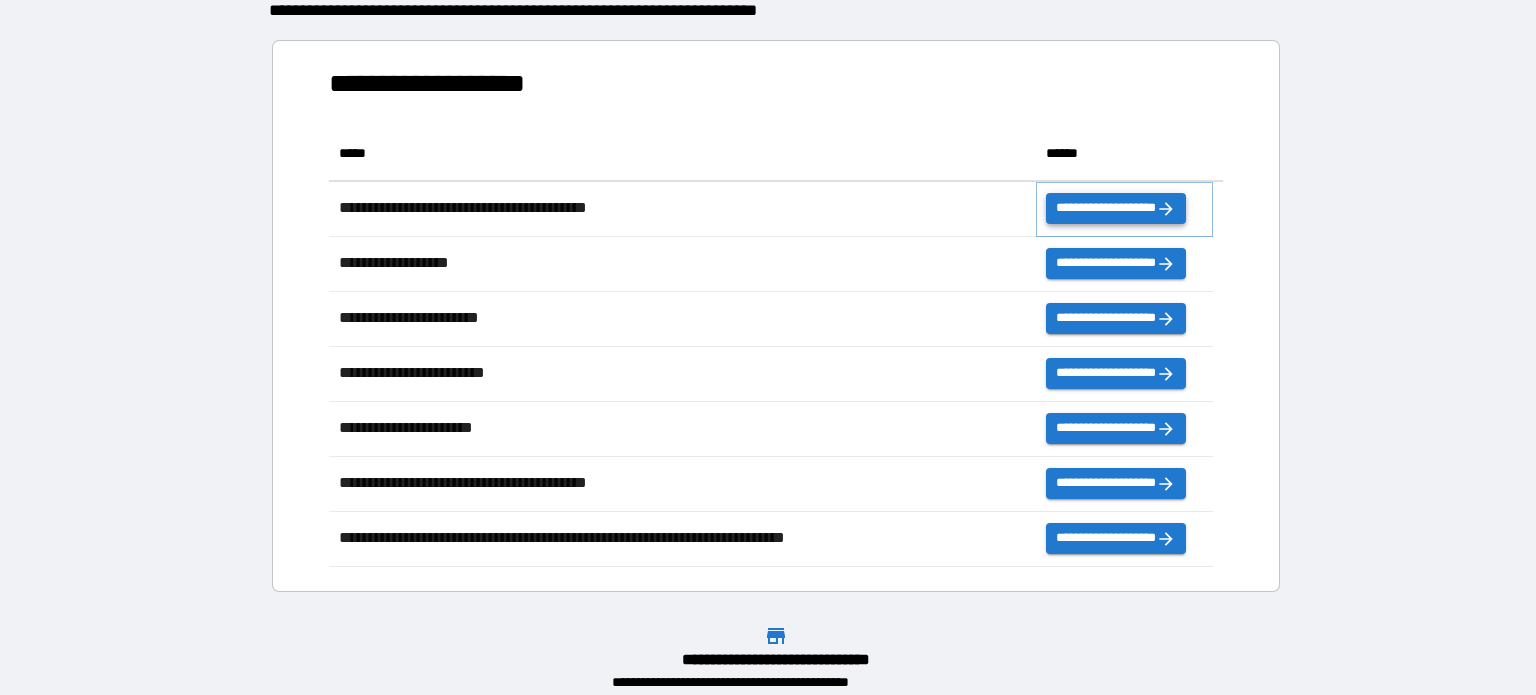 click on "**********" at bounding box center [1106, 207] 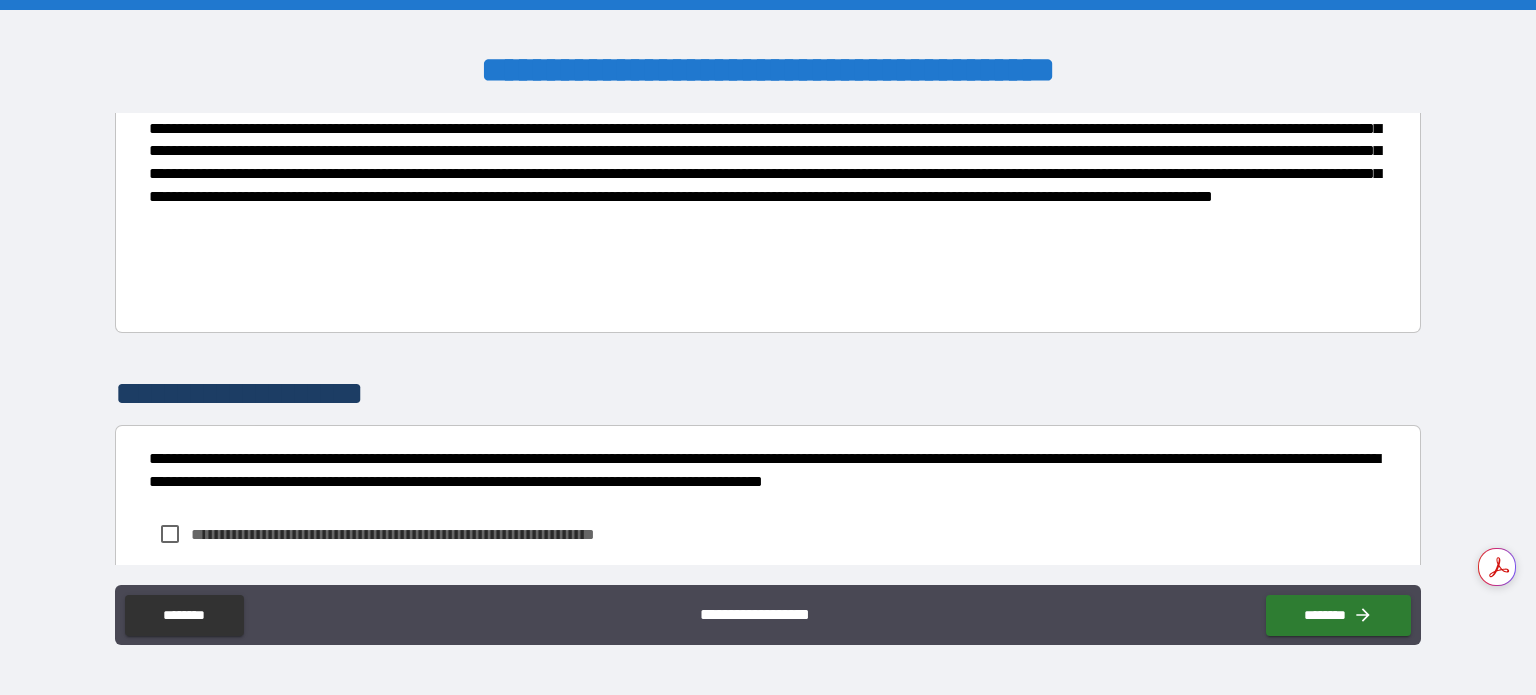 scroll, scrollTop: 892, scrollLeft: 0, axis: vertical 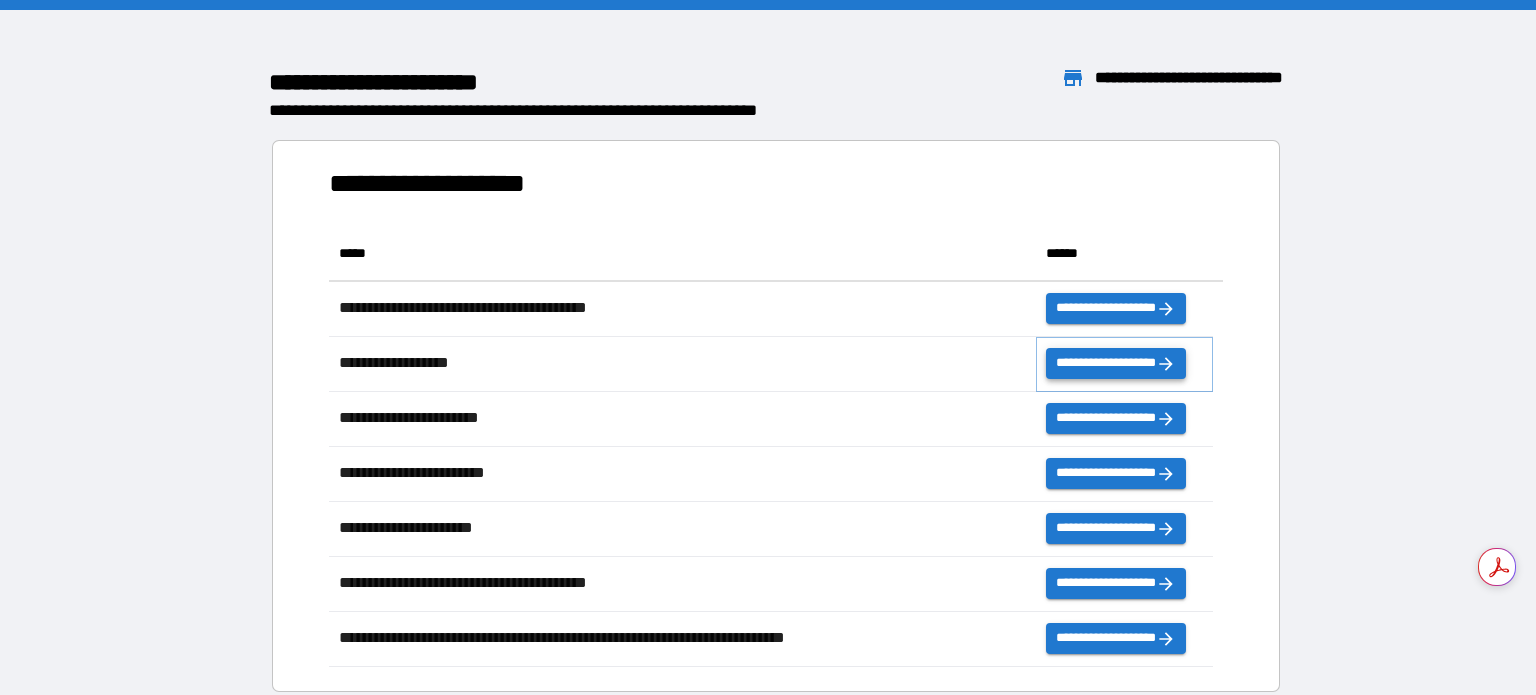 click on "**********" at bounding box center (1106, 364) 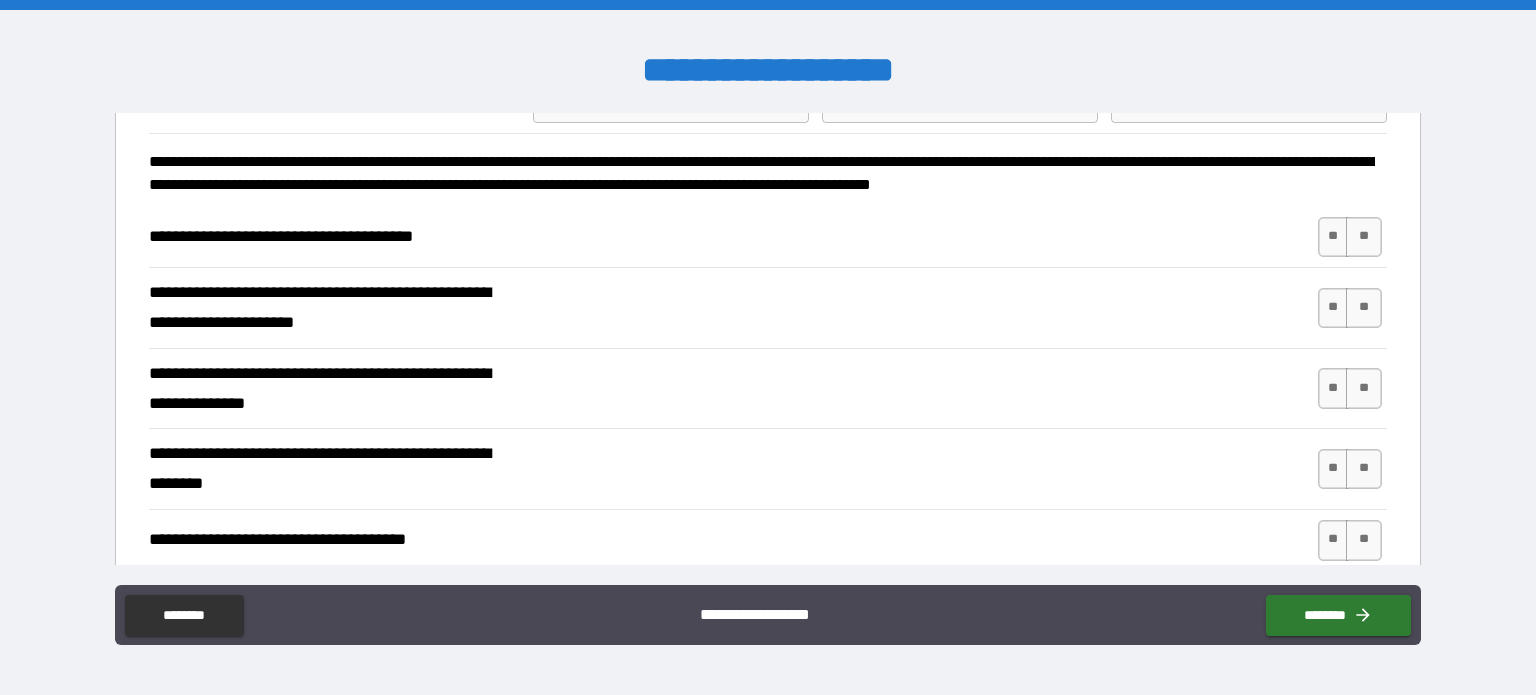 scroll, scrollTop: 0, scrollLeft: 0, axis: both 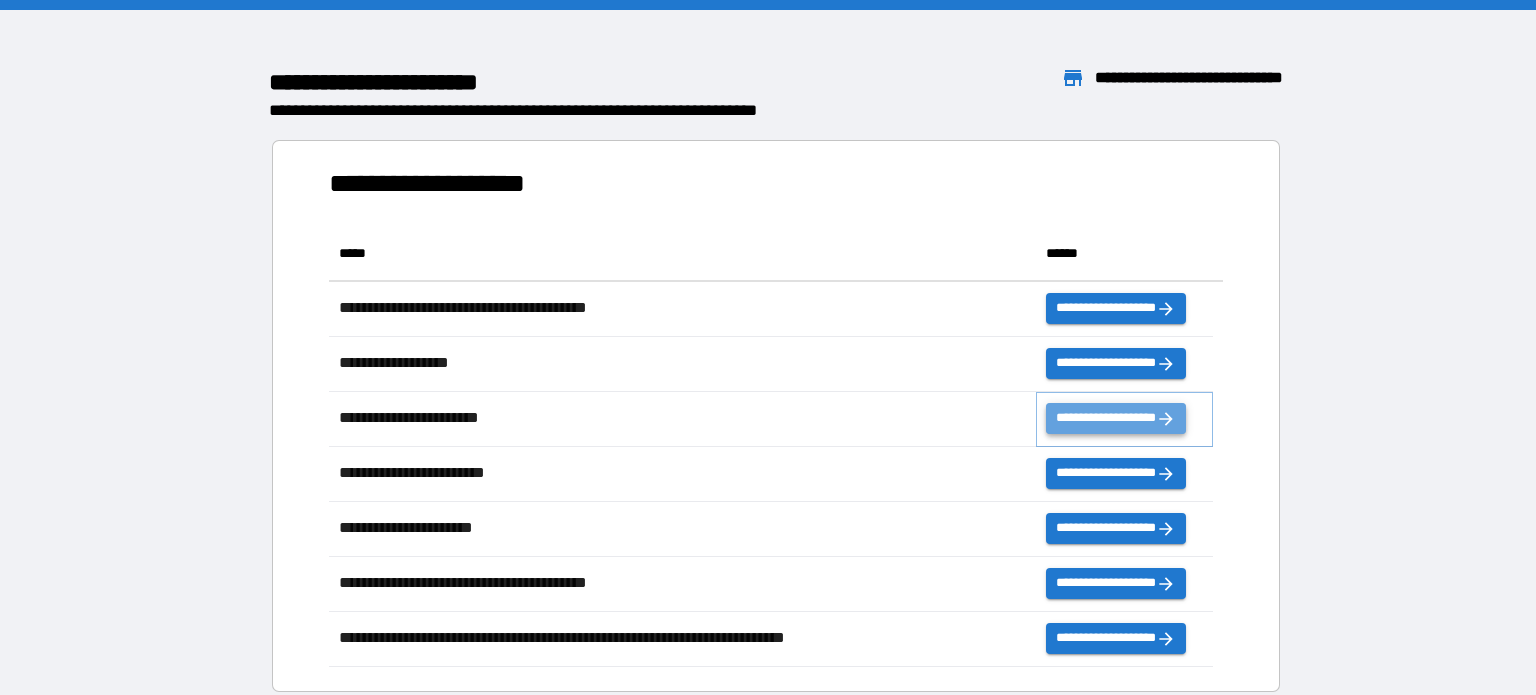 click on "**********" at bounding box center (1106, 417) 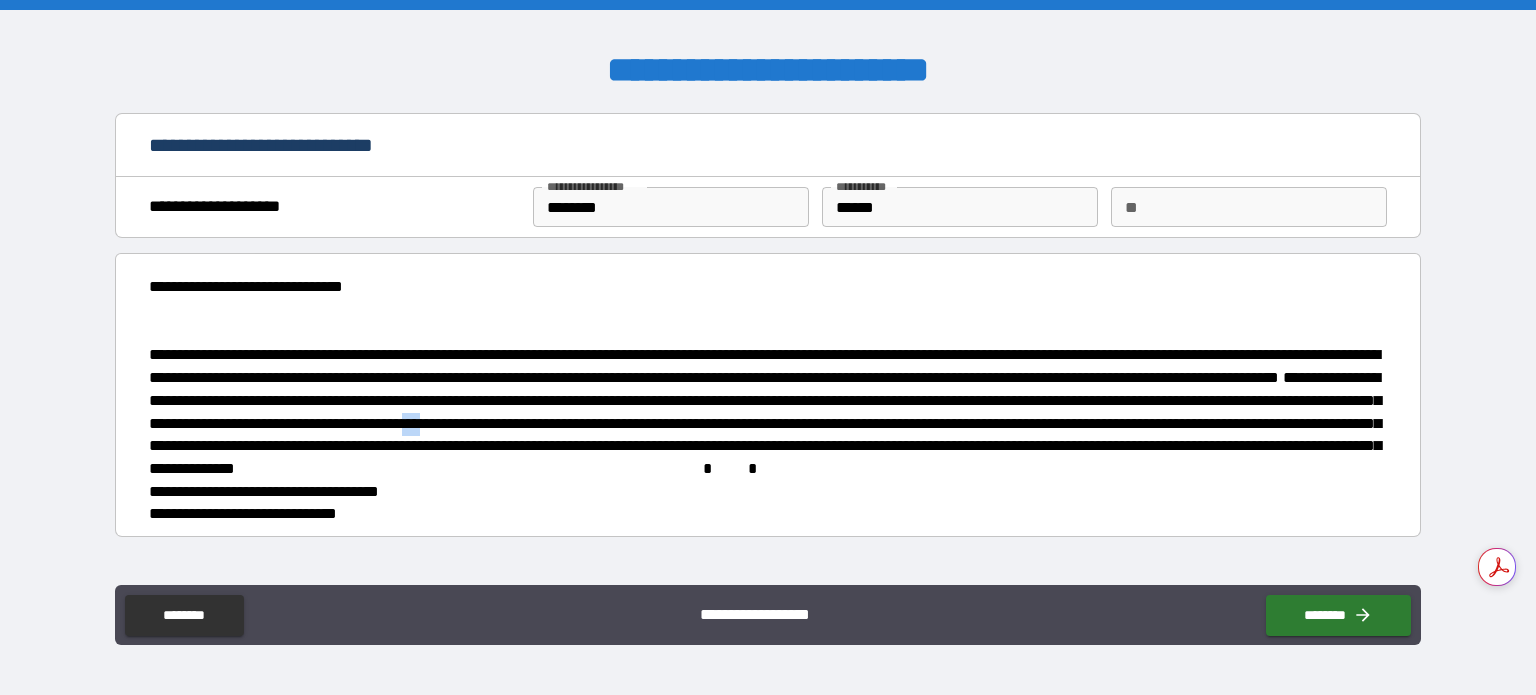 drag, startPoint x: 1224, startPoint y: 425, endPoint x: 1251, endPoint y: 425, distance: 27 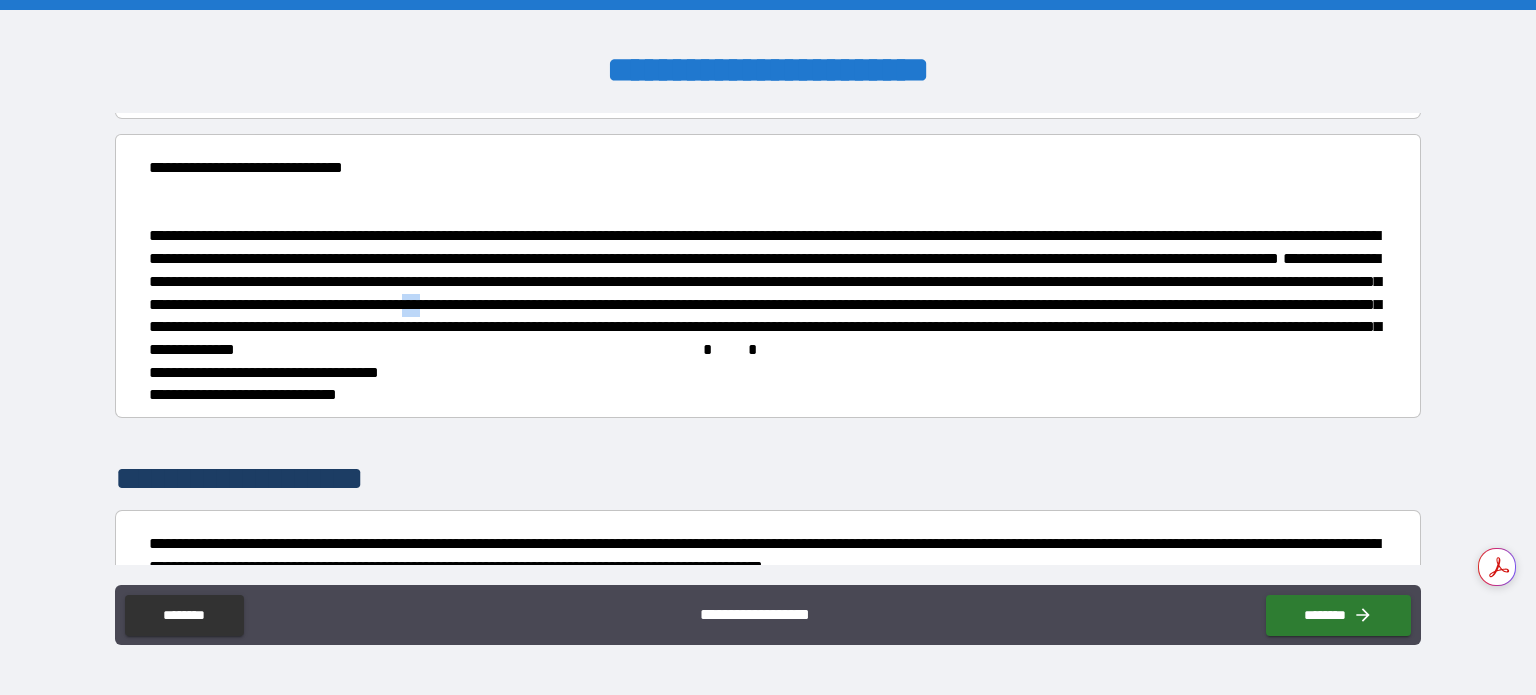 scroll, scrollTop: 0, scrollLeft: 0, axis: both 